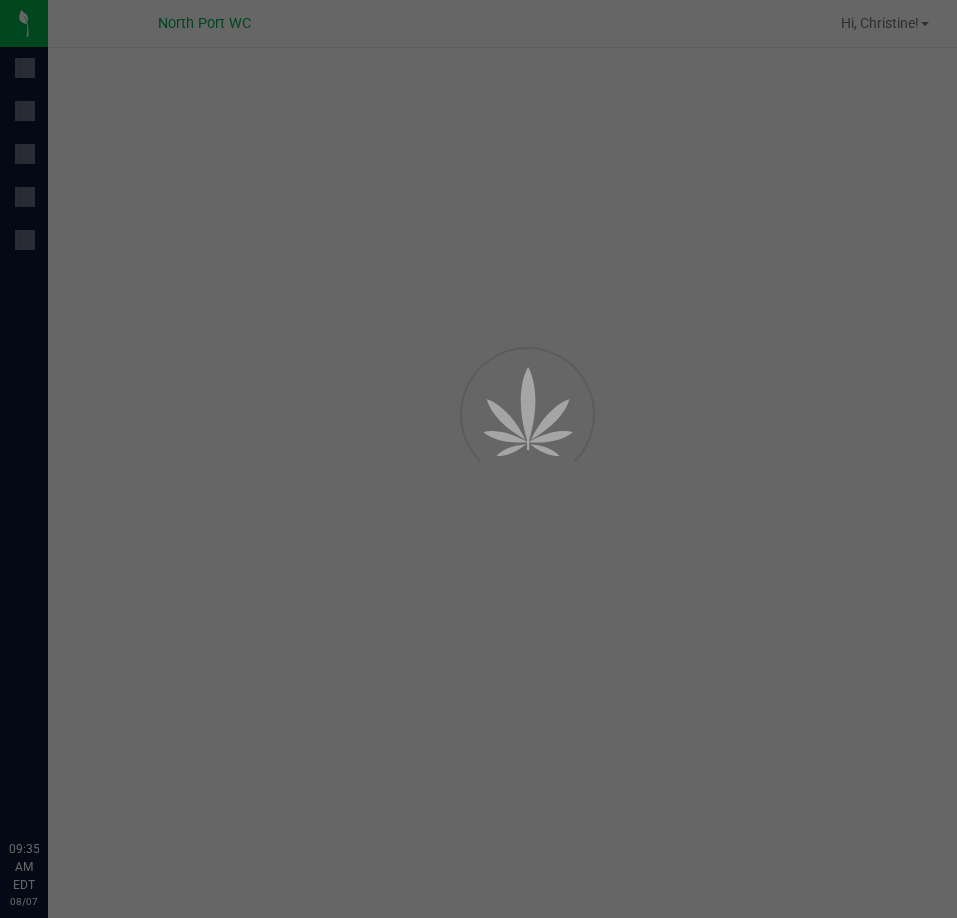 scroll, scrollTop: 0, scrollLeft: 0, axis: both 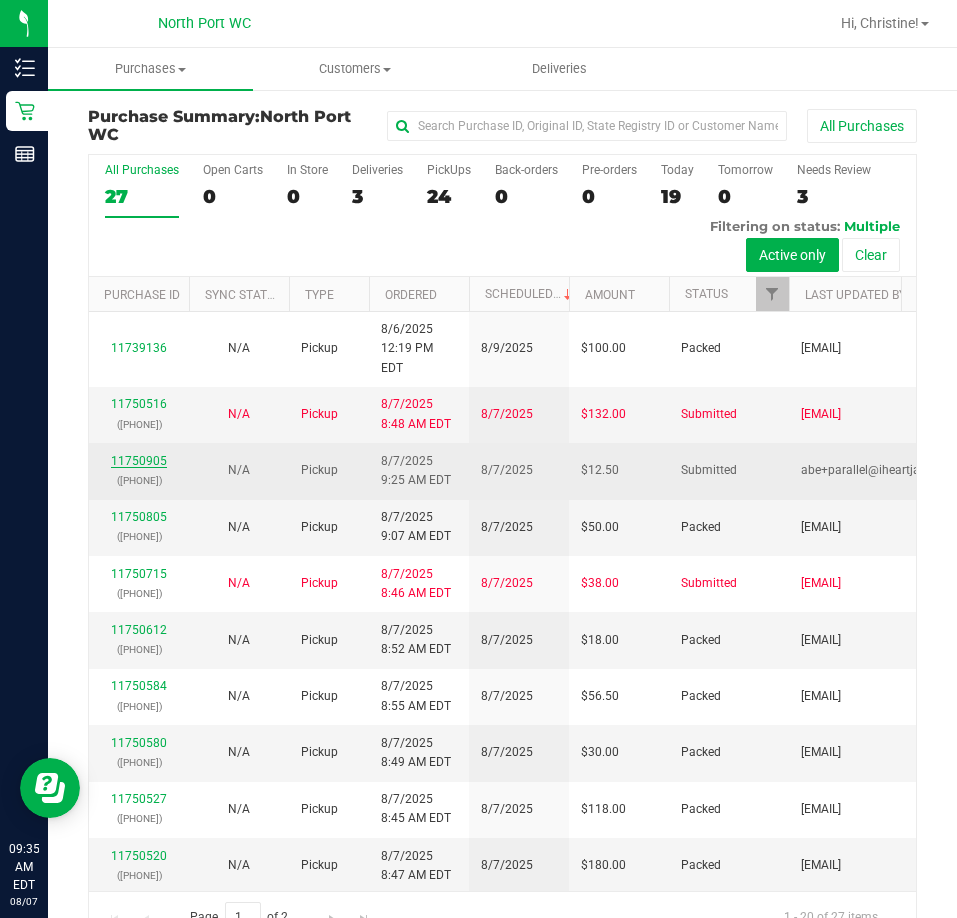 click on "11750905" at bounding box center [139, 461] 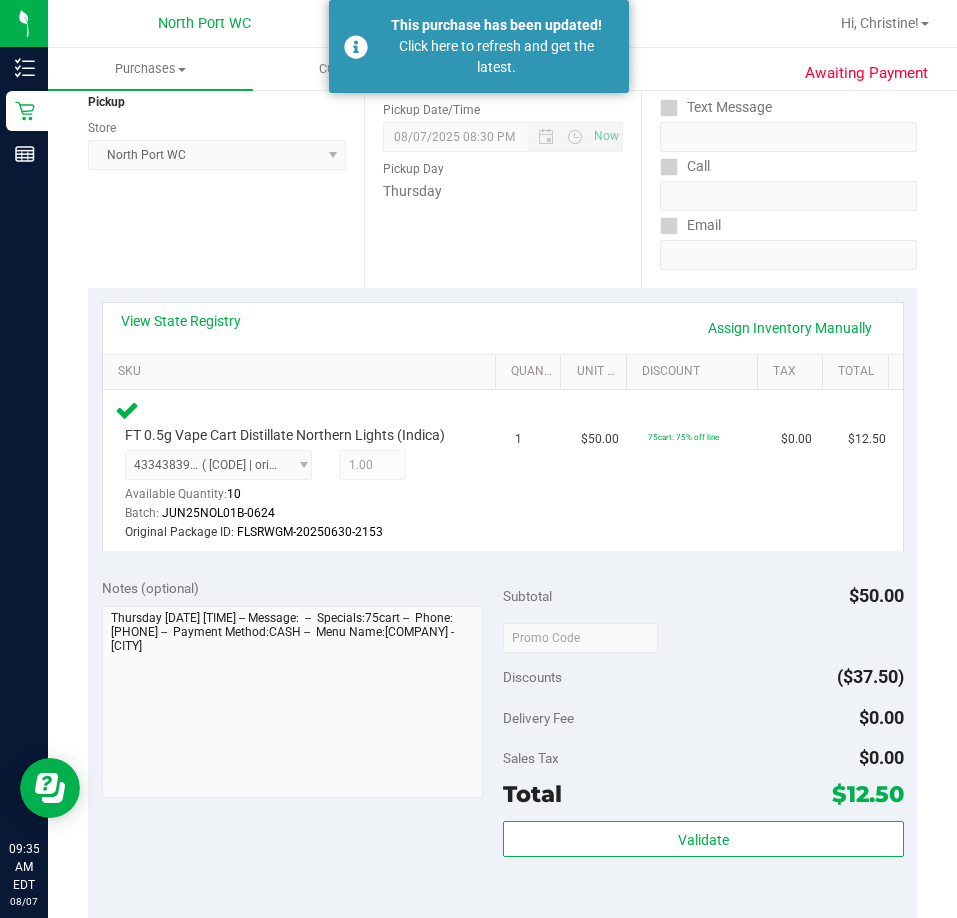scroll, scrollTop: 0, scrollLeft: 0, axis: both 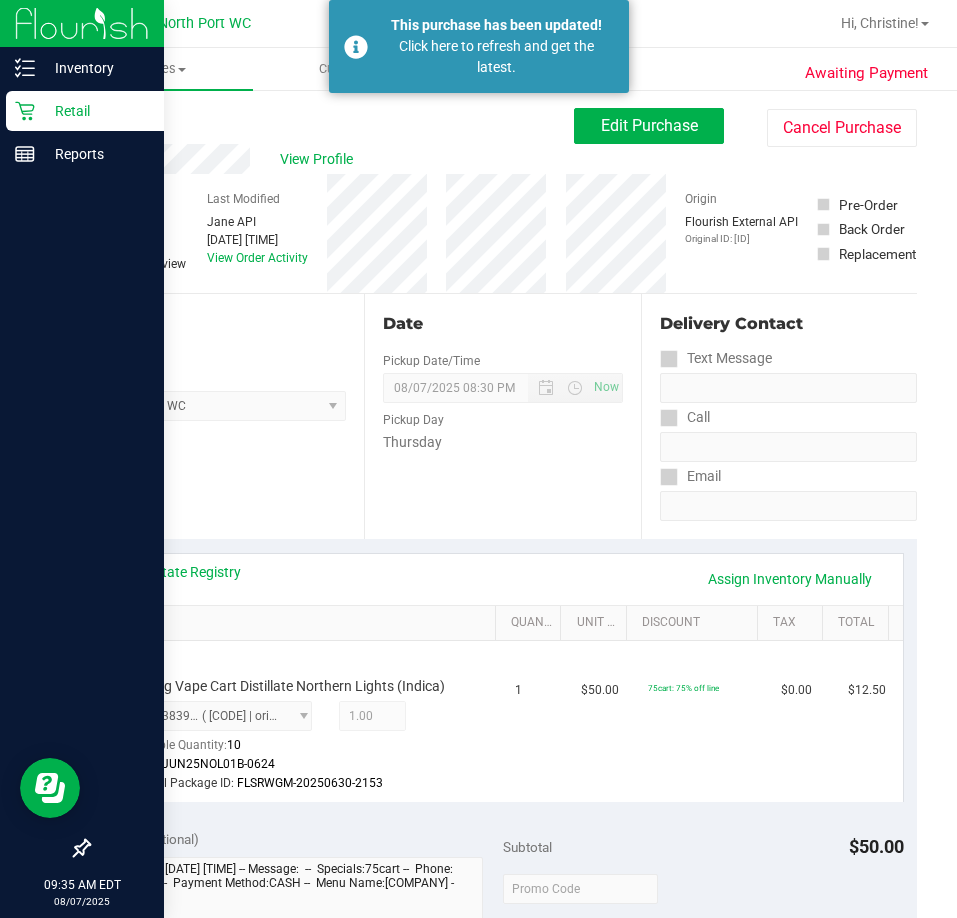 click on "Retail" at bounding box center (95, 111) 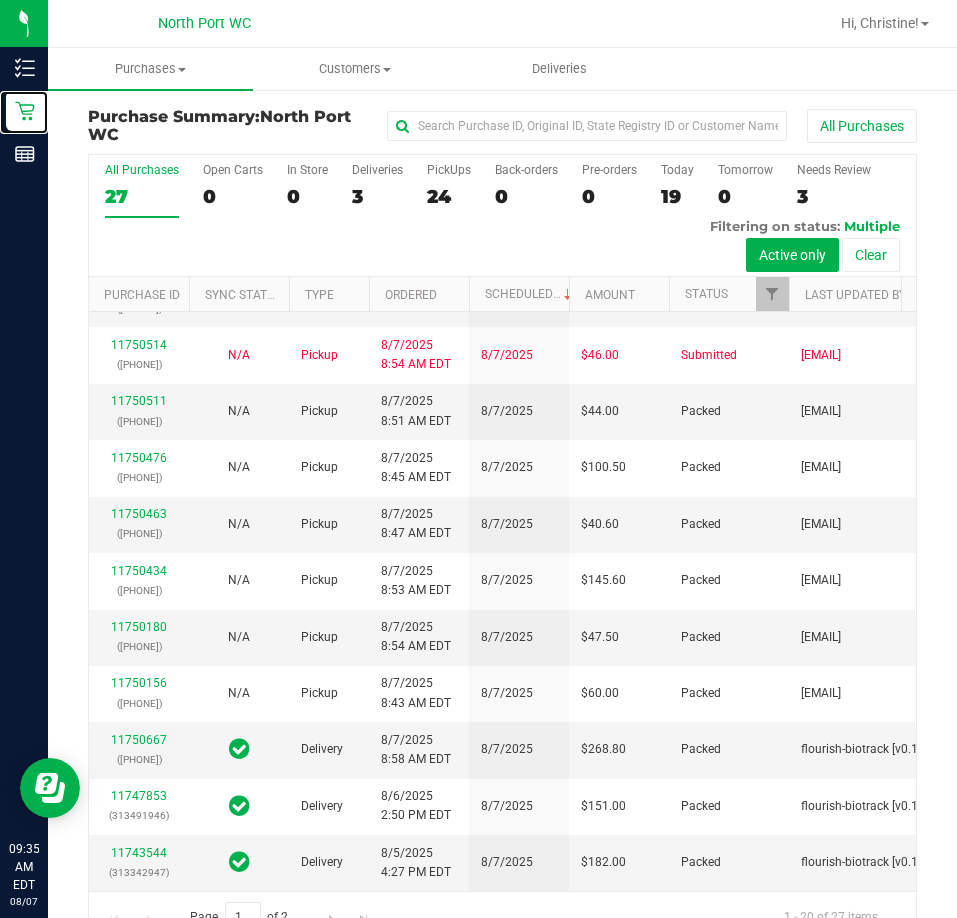 scroll, scrollTop: 1196, scrollLeft: 0, axis: vertical 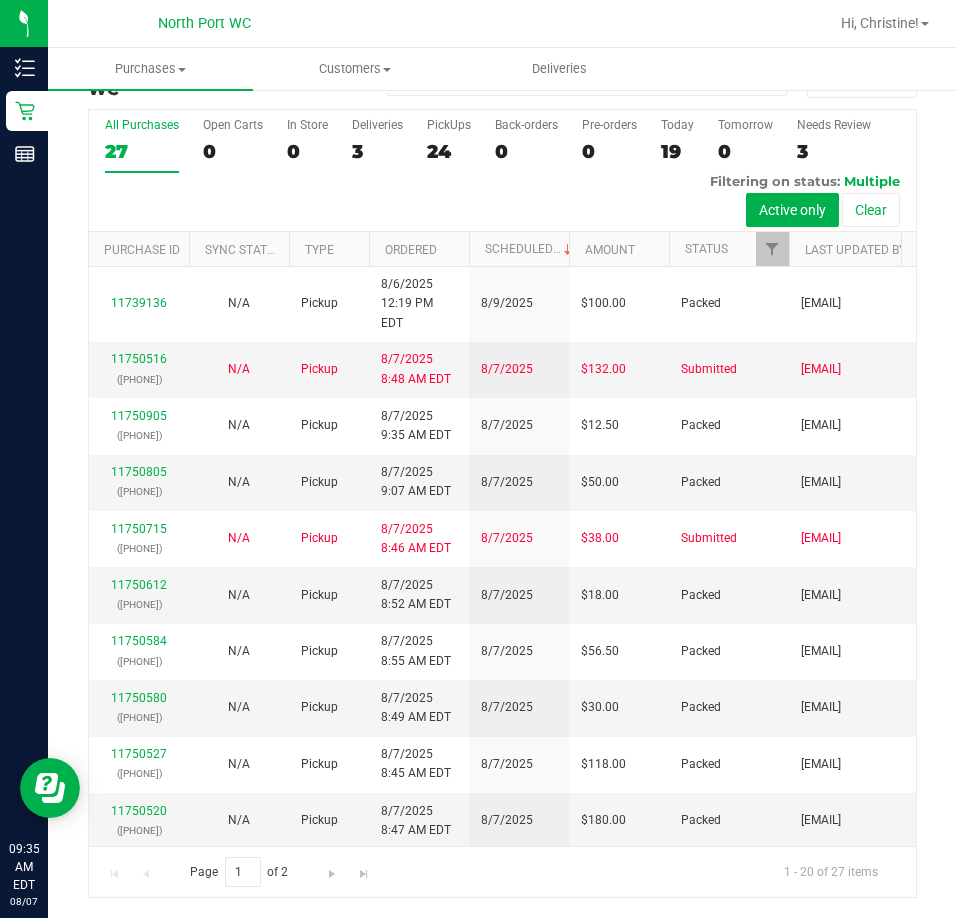 click at bounding box center [593, 23] 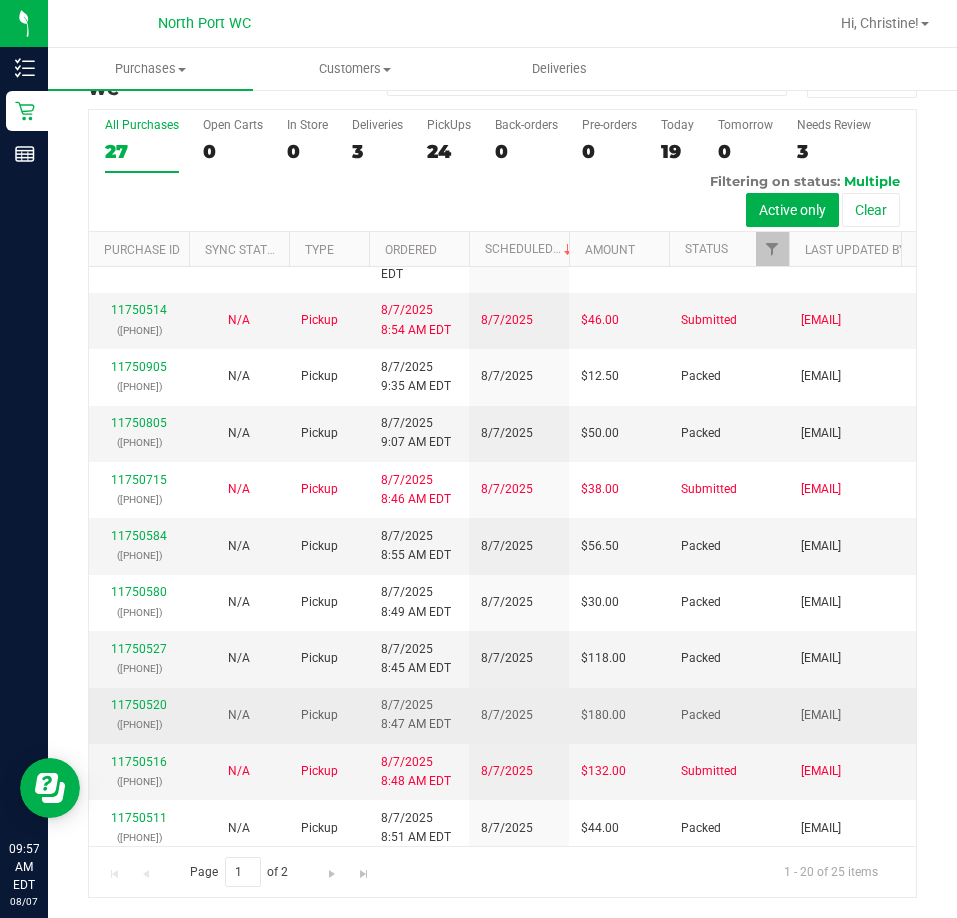 scroll, scrollTop: 0, scrollLeft: 0, axis: both 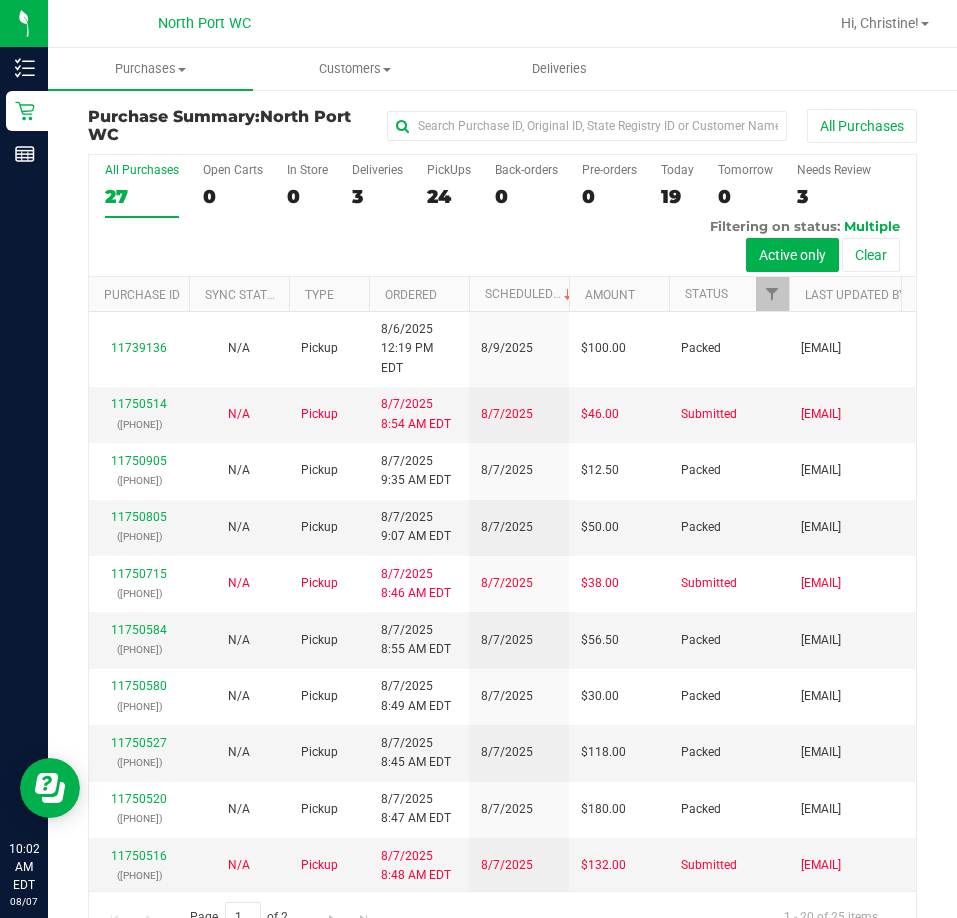 click at bounding box center (593, 23) 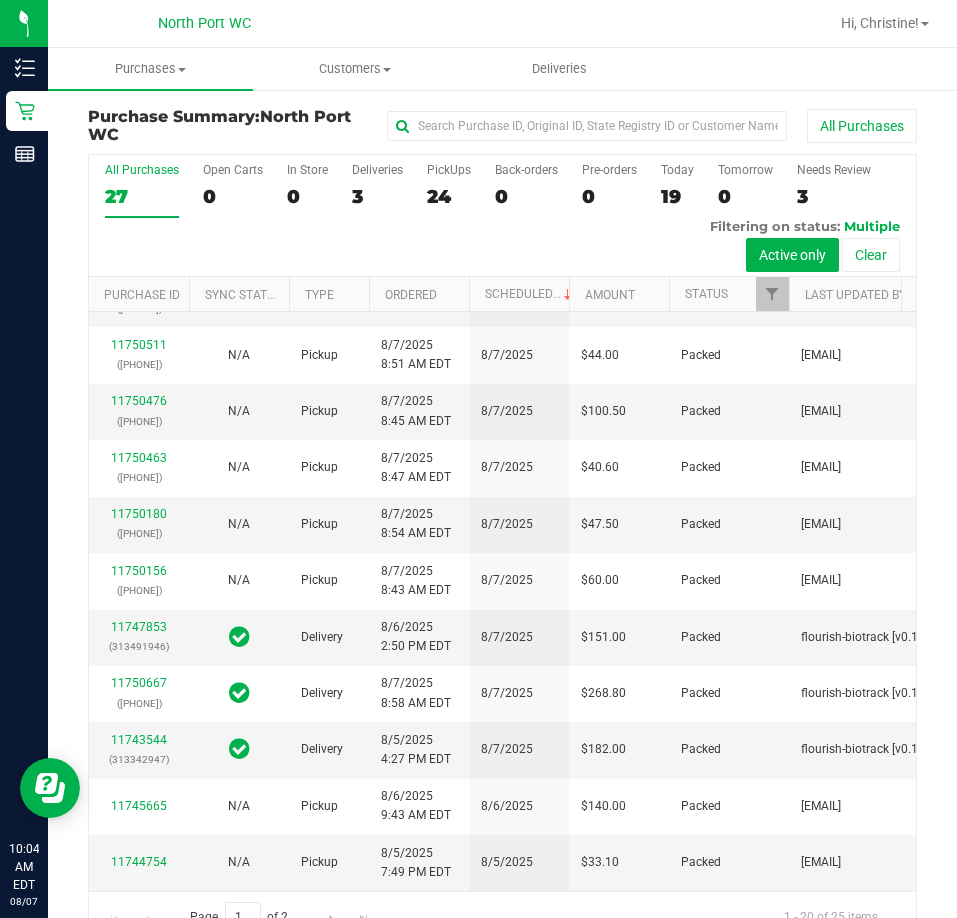 scroll, scrollTop: 1254, scrollLeft: 0, axis: vertical 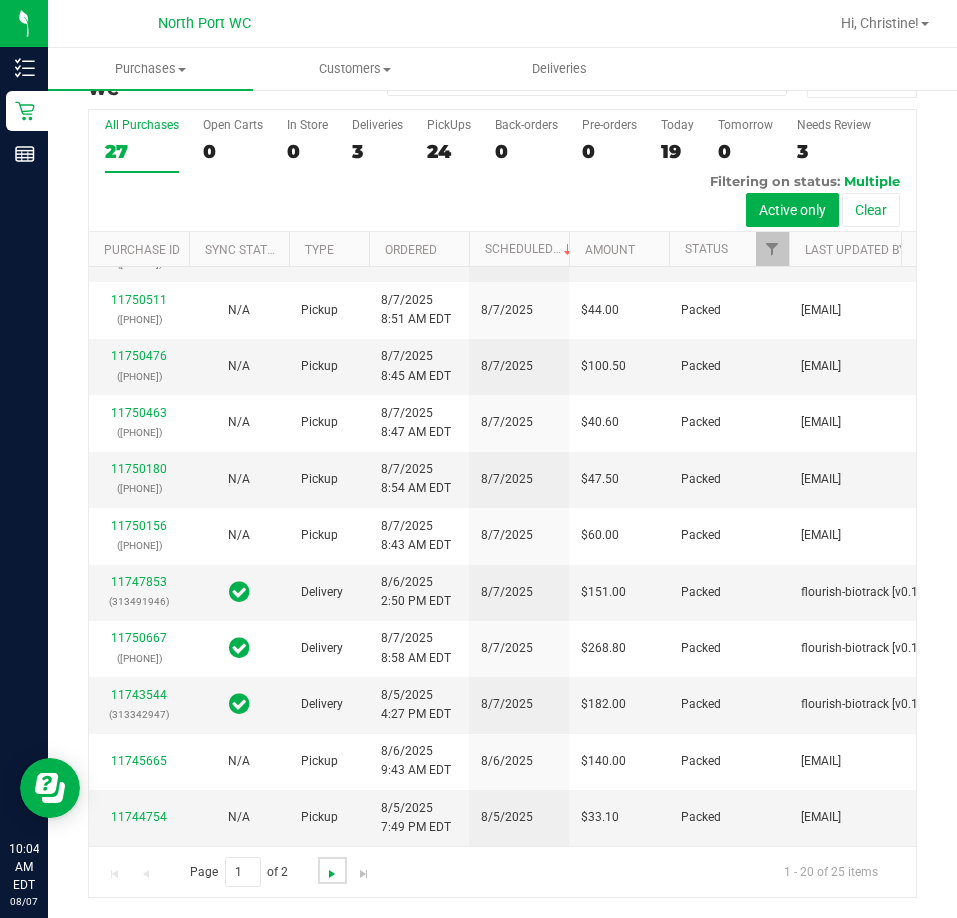 click at bounding box center (332, 874) 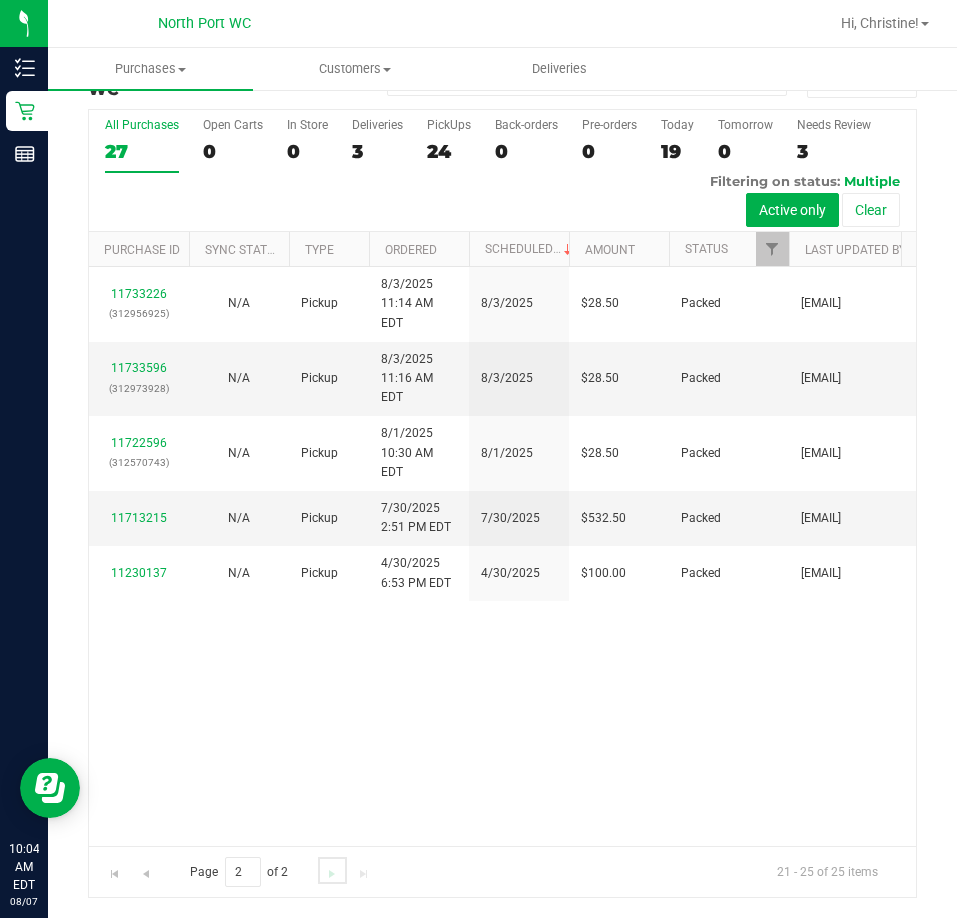 scroll, scrollTop: 0, scrollLeft: 0, axis: both 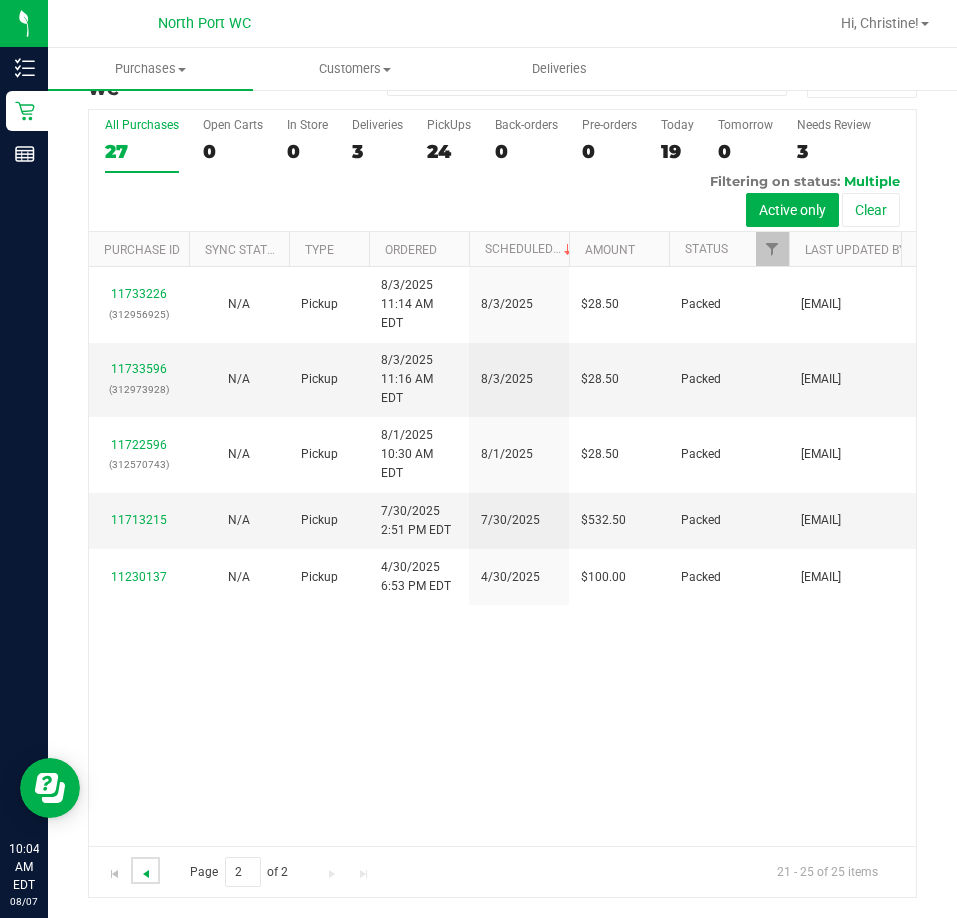 click at bounding box center [146, 874] 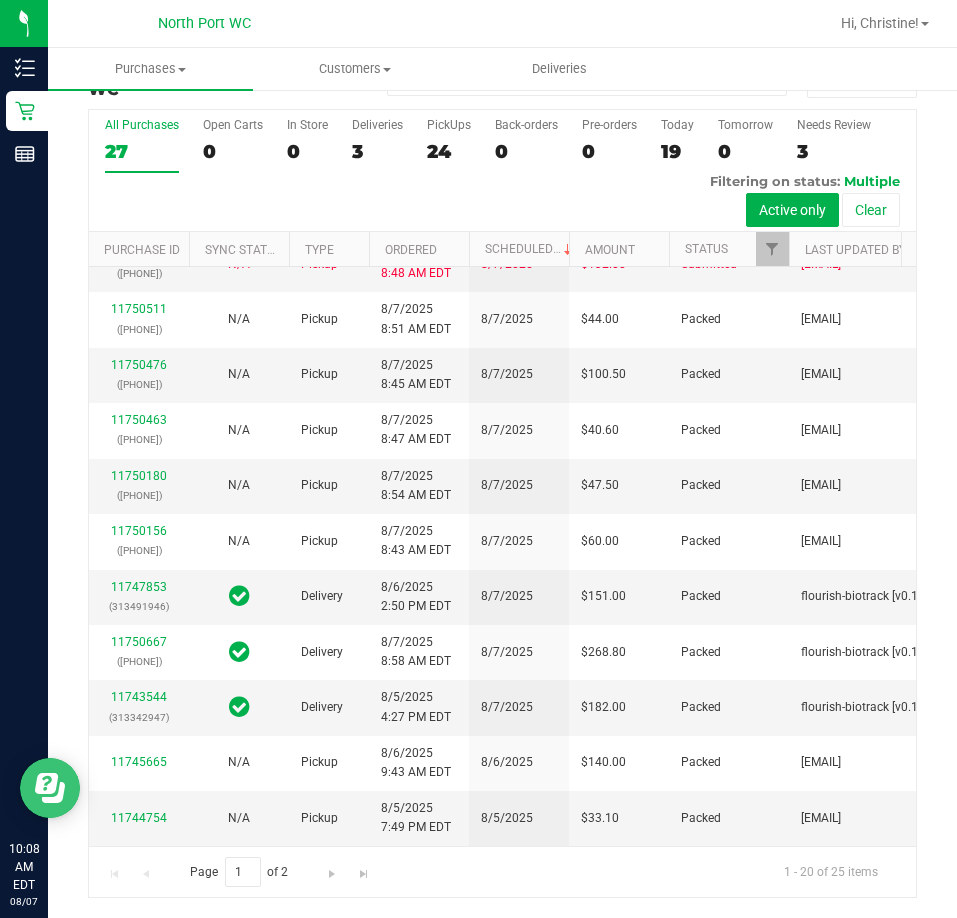 scroll, scrollTop: 0, scrollLeft: 0, axis: both 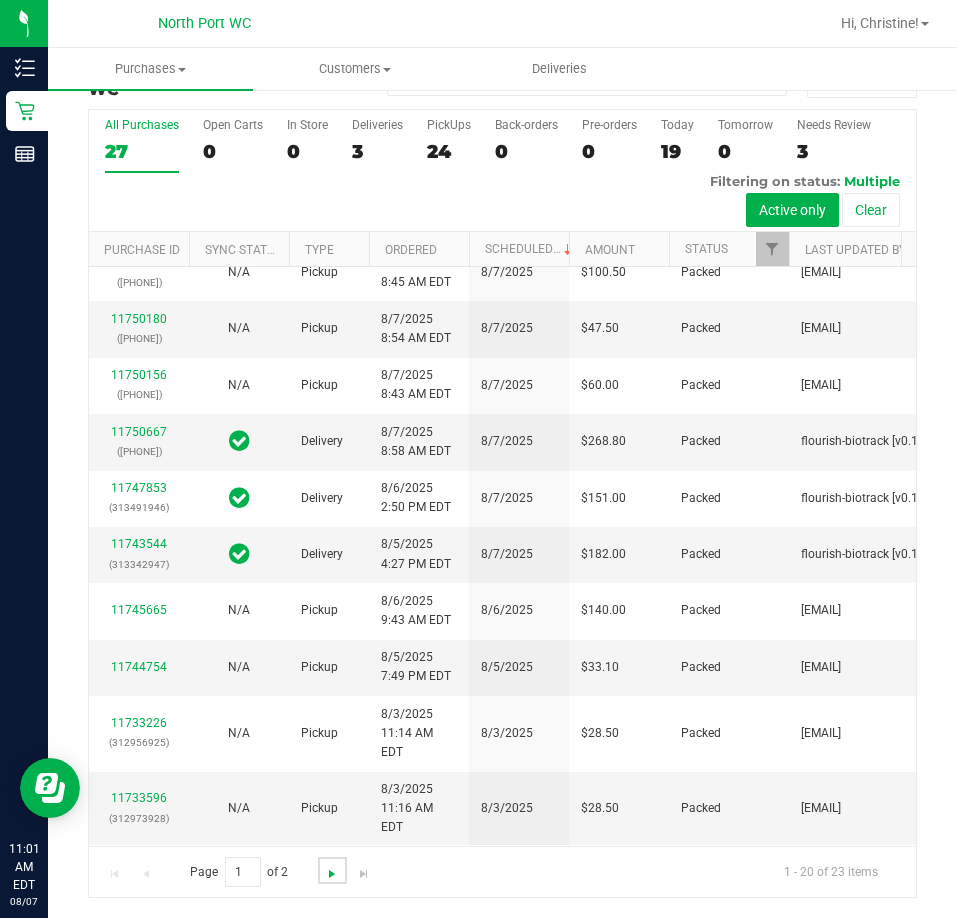 click at bounding box center (332, 874) 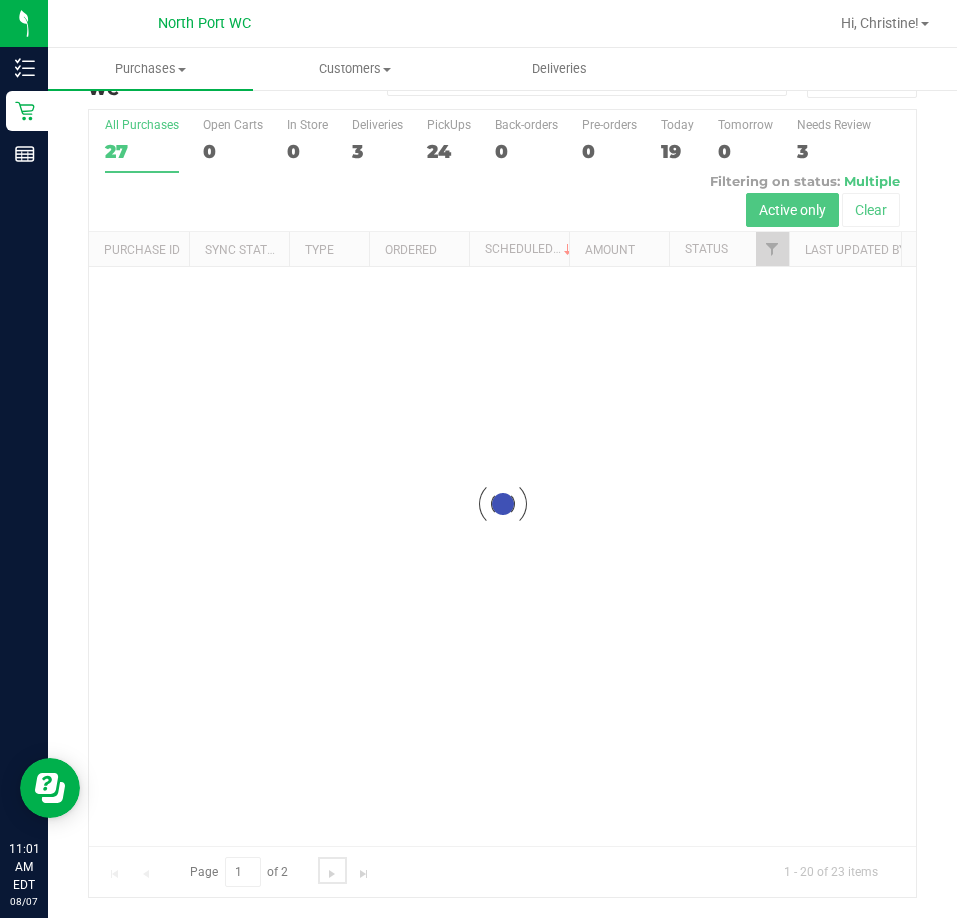 scroll, scrollTop: 0, scrollLeft: 0, axis: both 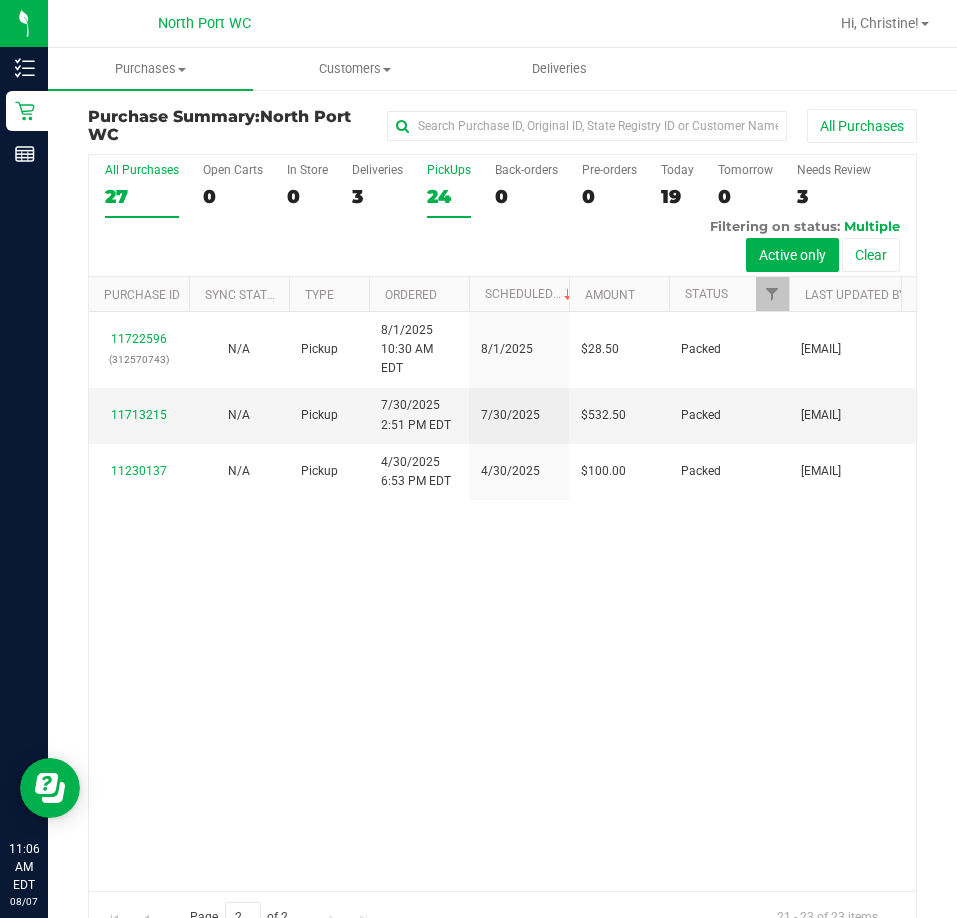 click on "PickUps" at bounding box center [449, 170] 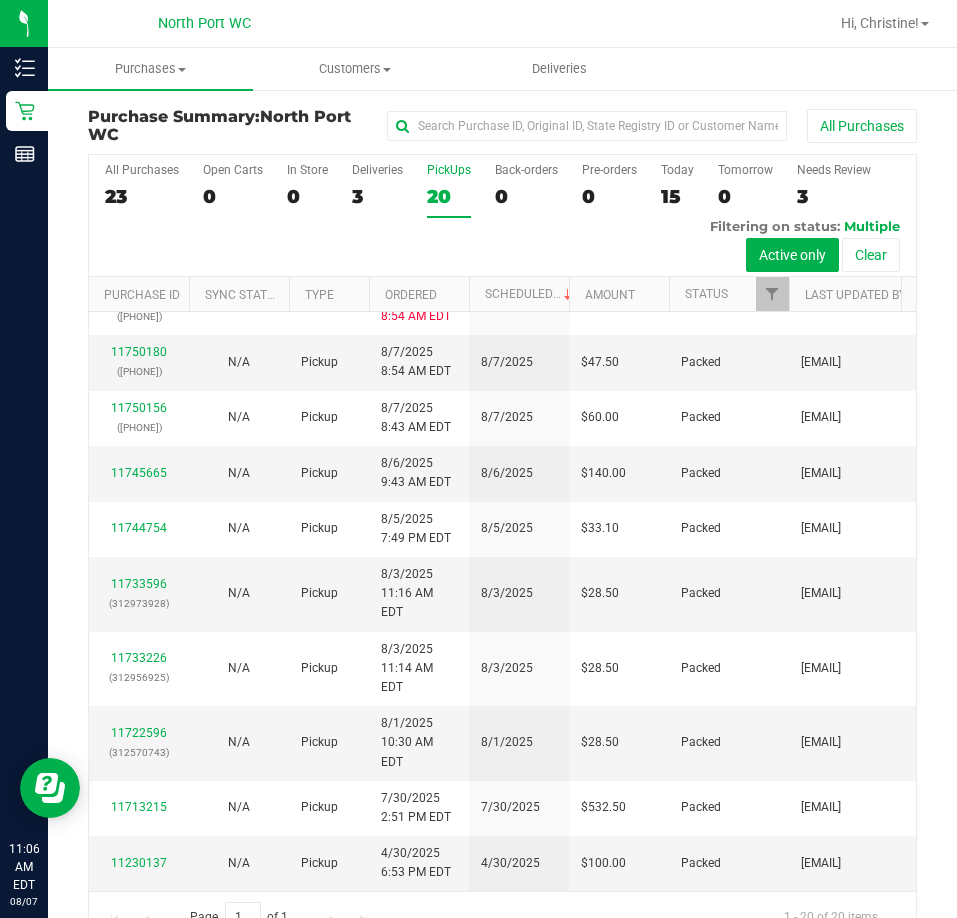 scroll, scrollTop: 0, scrollLeft: 0, axis: both 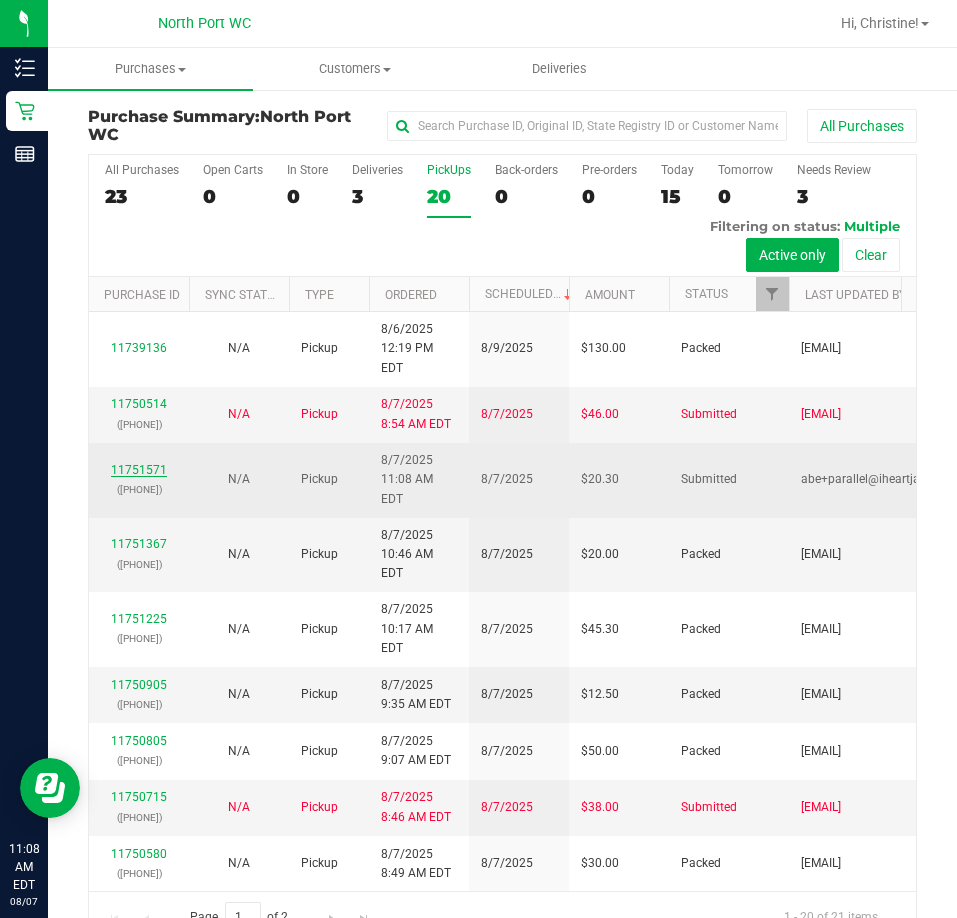 click on "11751571" at bounding box center [139, 470] 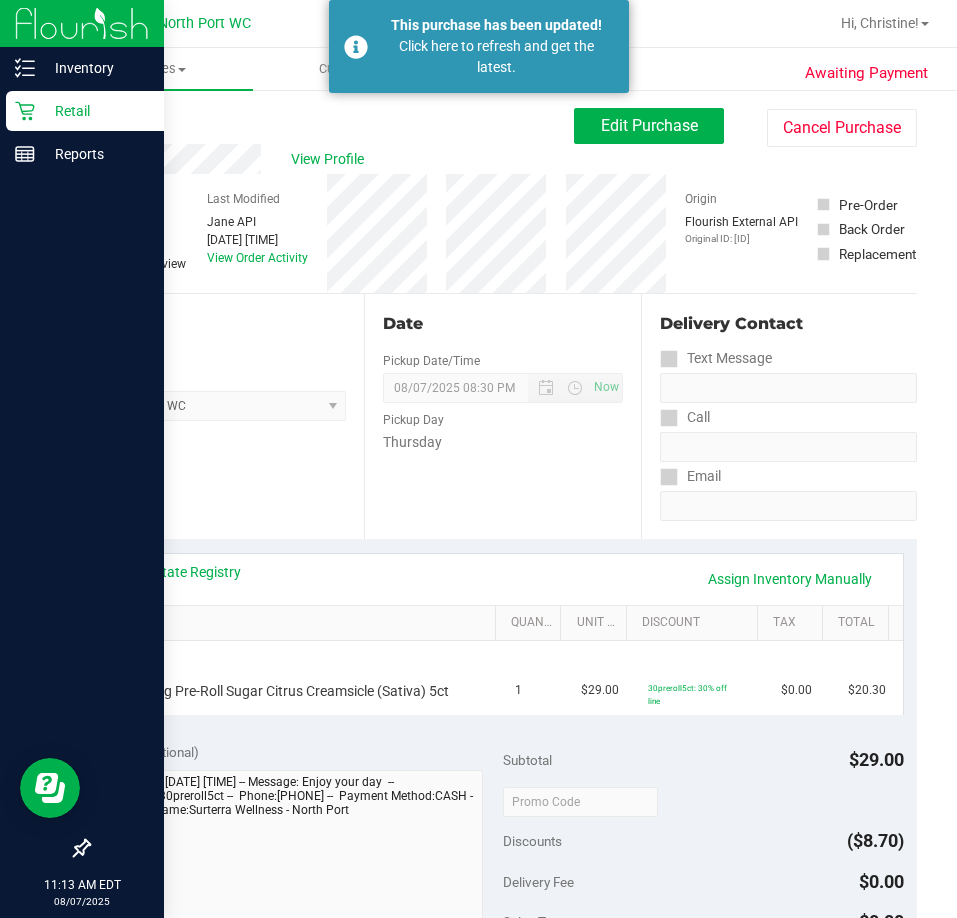 click on "Retail" at bounding box center [95, 111] 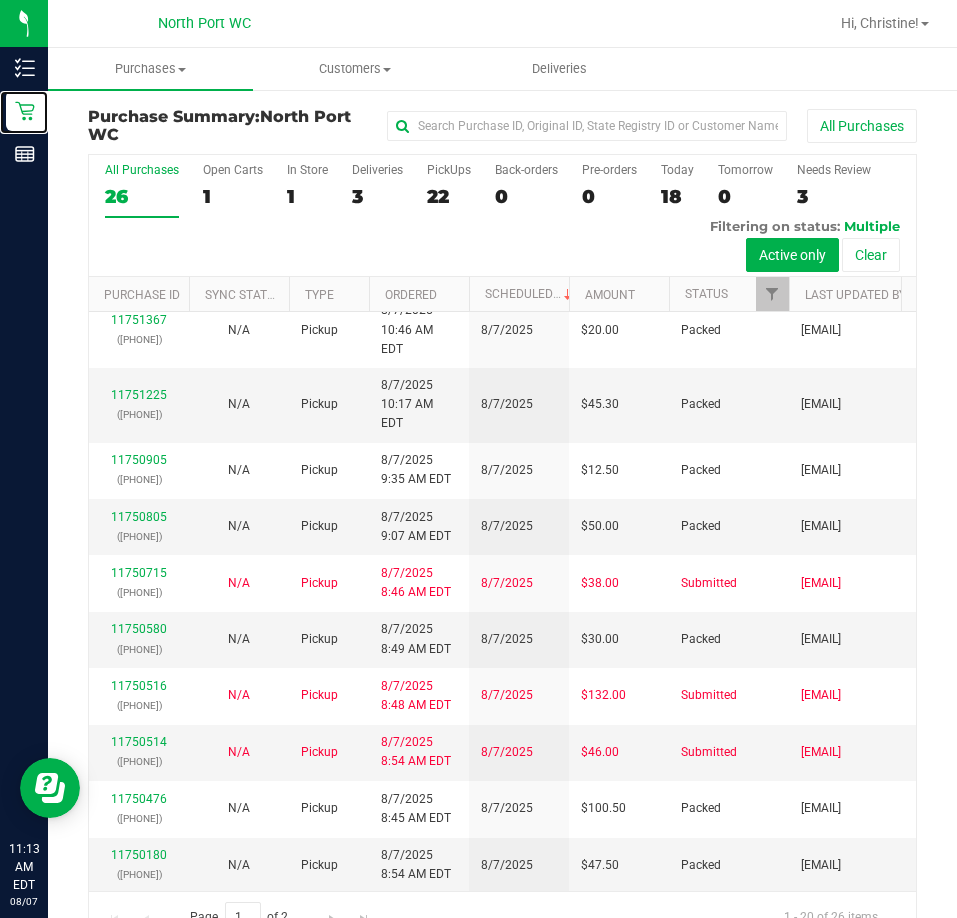 scroll, scrollTop: 200, scrollLeft: 0, axis: vertical 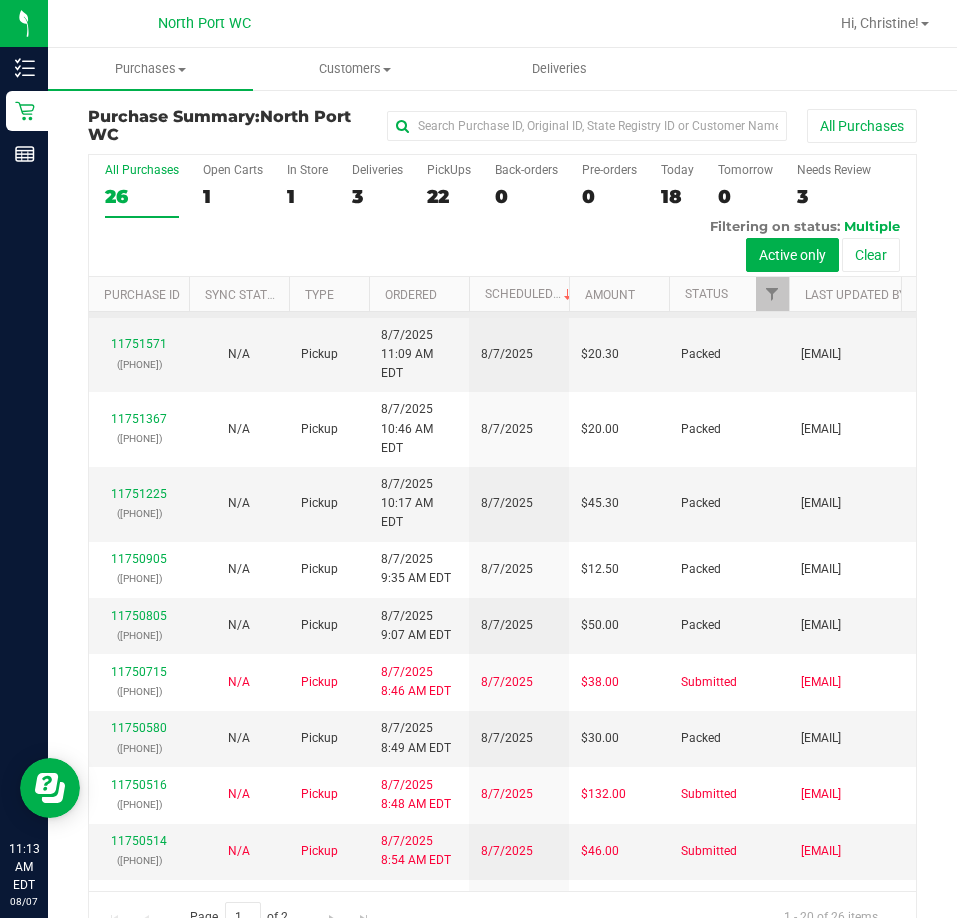 click on "11751608" at bounding box center (139, 270) 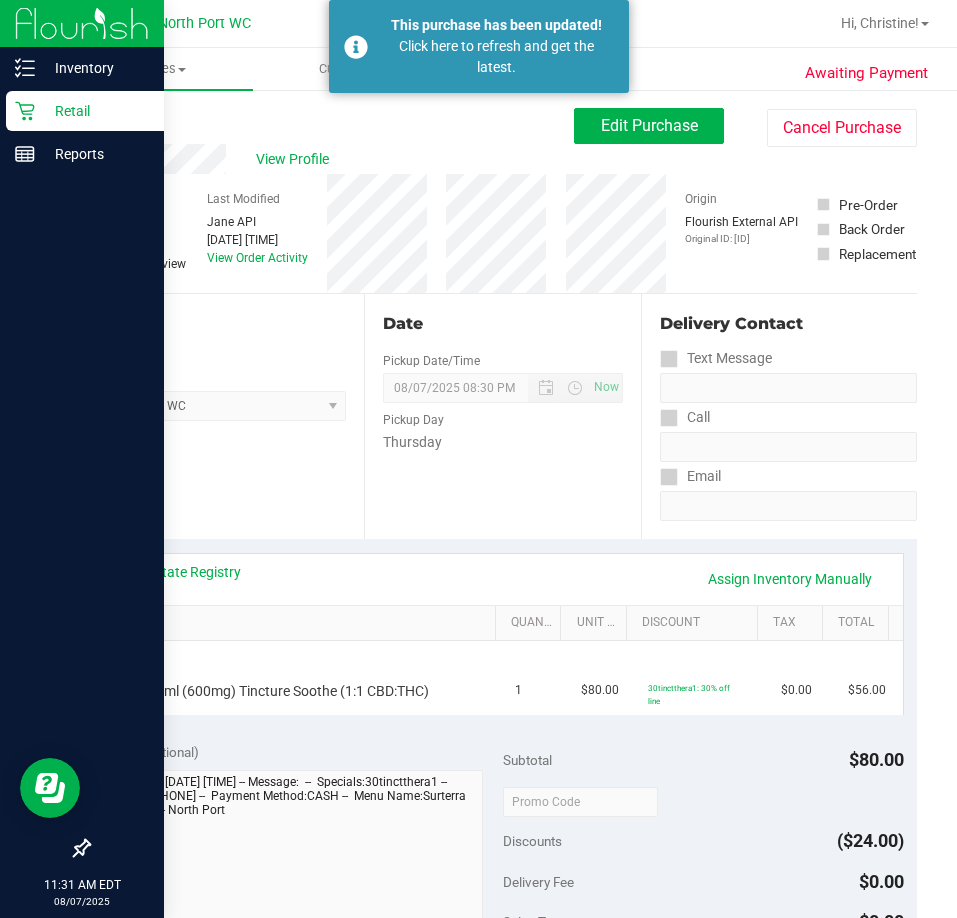 click on "Retail" at bounding box center [95, 111] 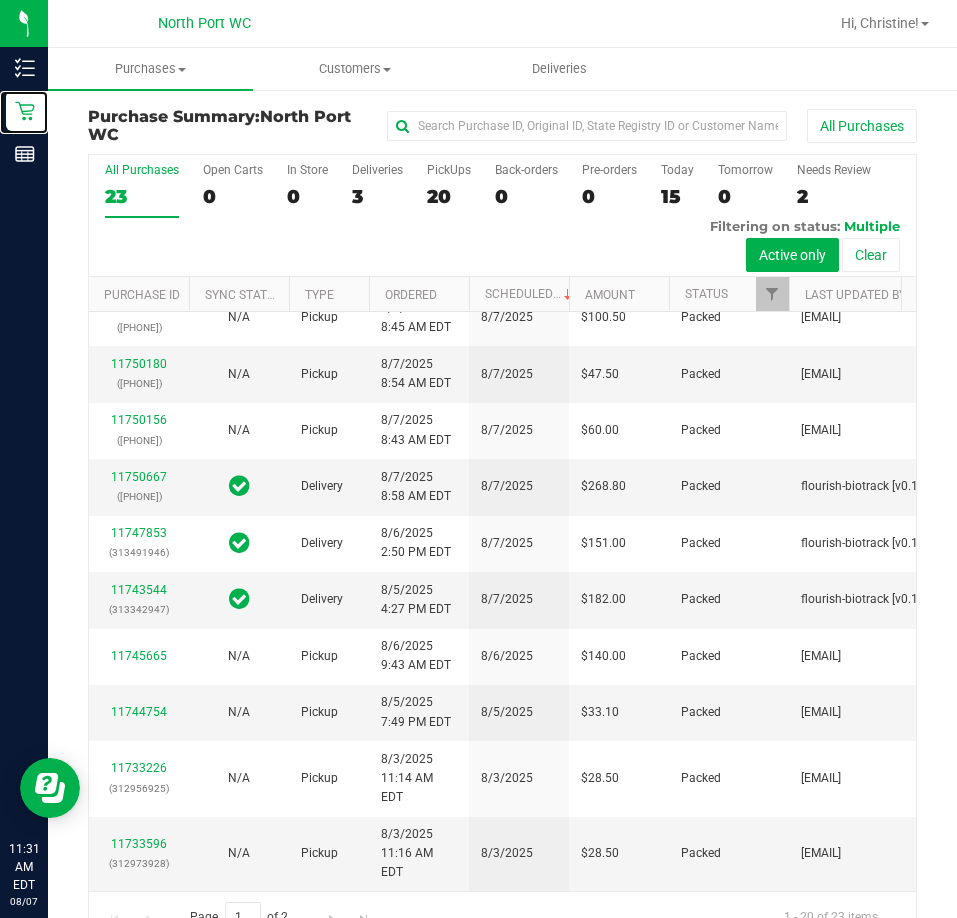 scroll, scrollTop: 1331, scrollLeft: 0, axis: vertical 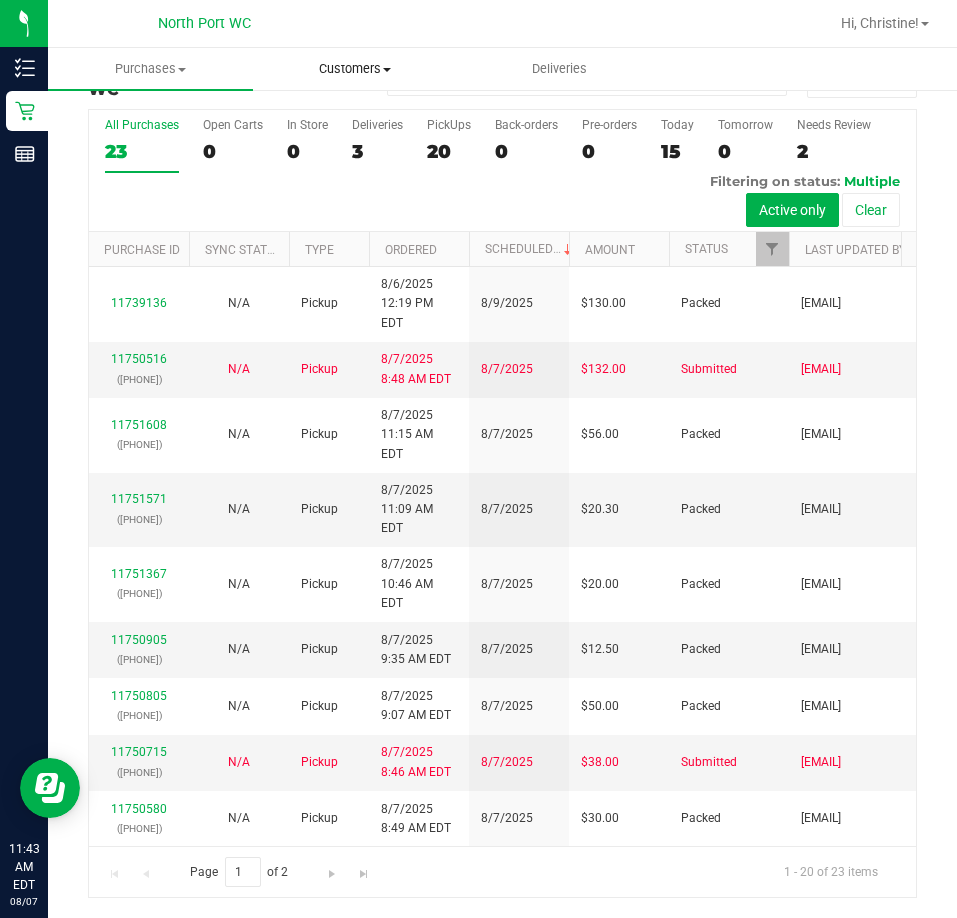 click on "Customers" at bounding box center (355, 69) 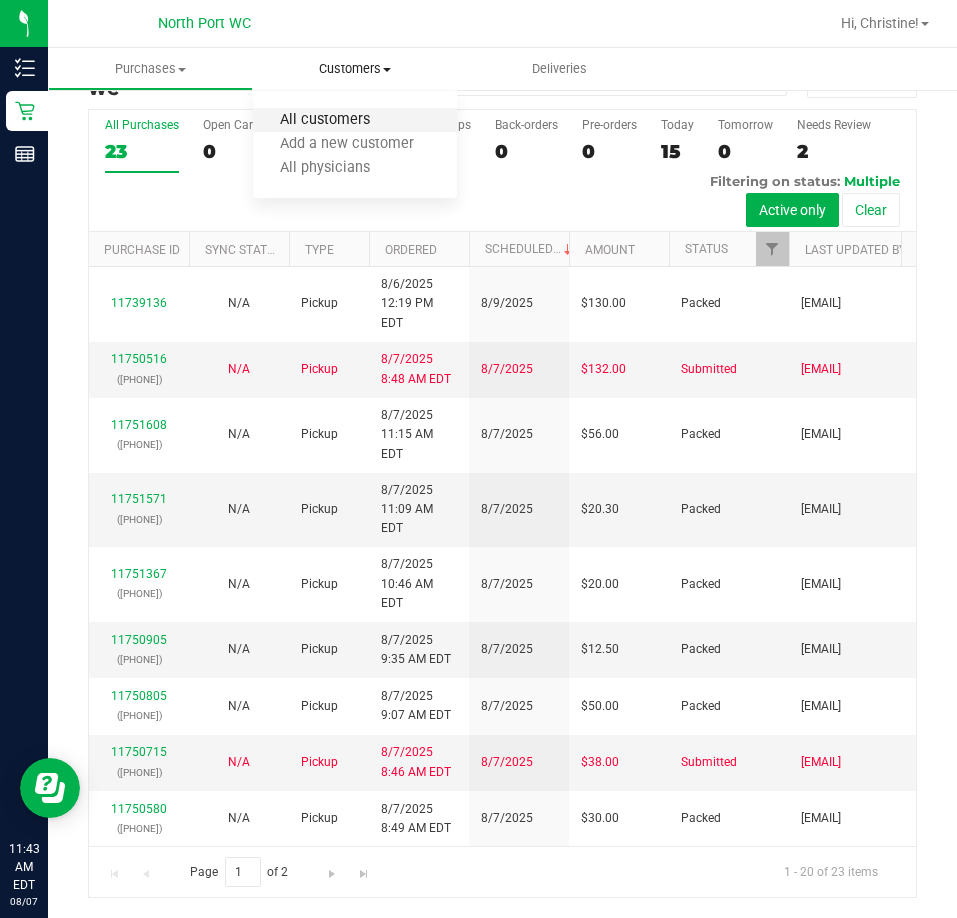 click on "All customers" at bounding box center [325, 120] 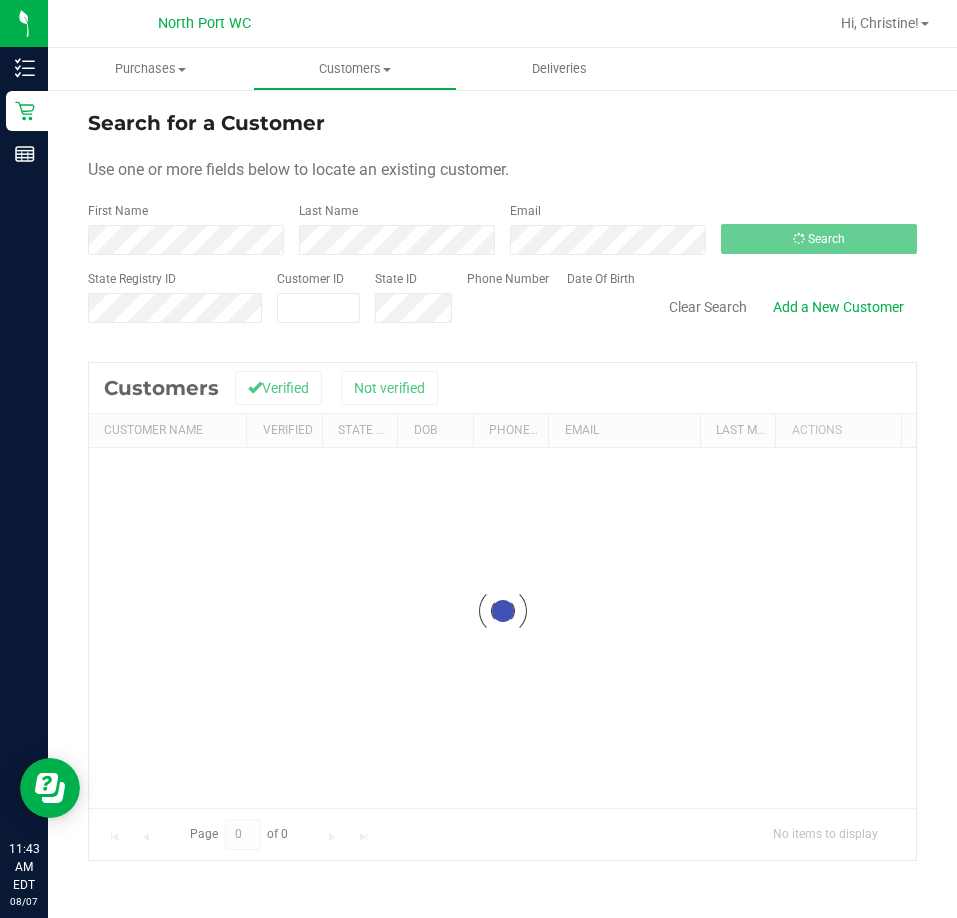 scroll, scrollTop: 0, scrollLeft: 0, axis: both 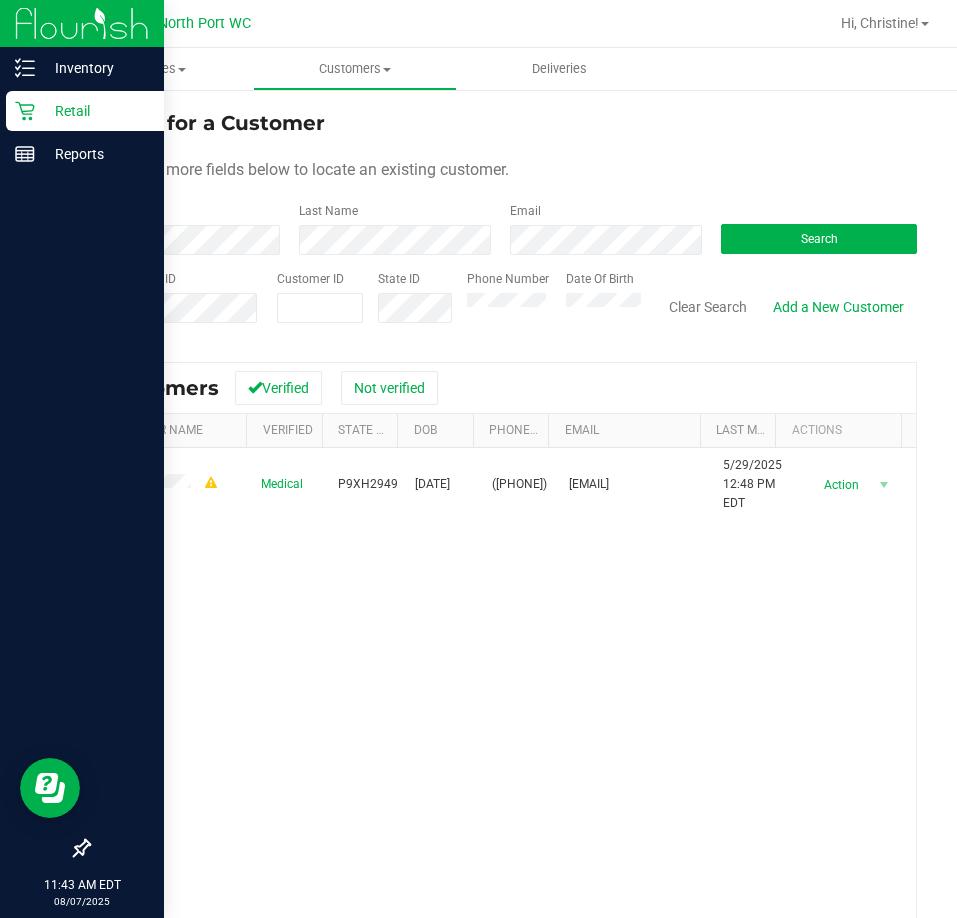 click on "Retail" at bounding box center (95, 111) 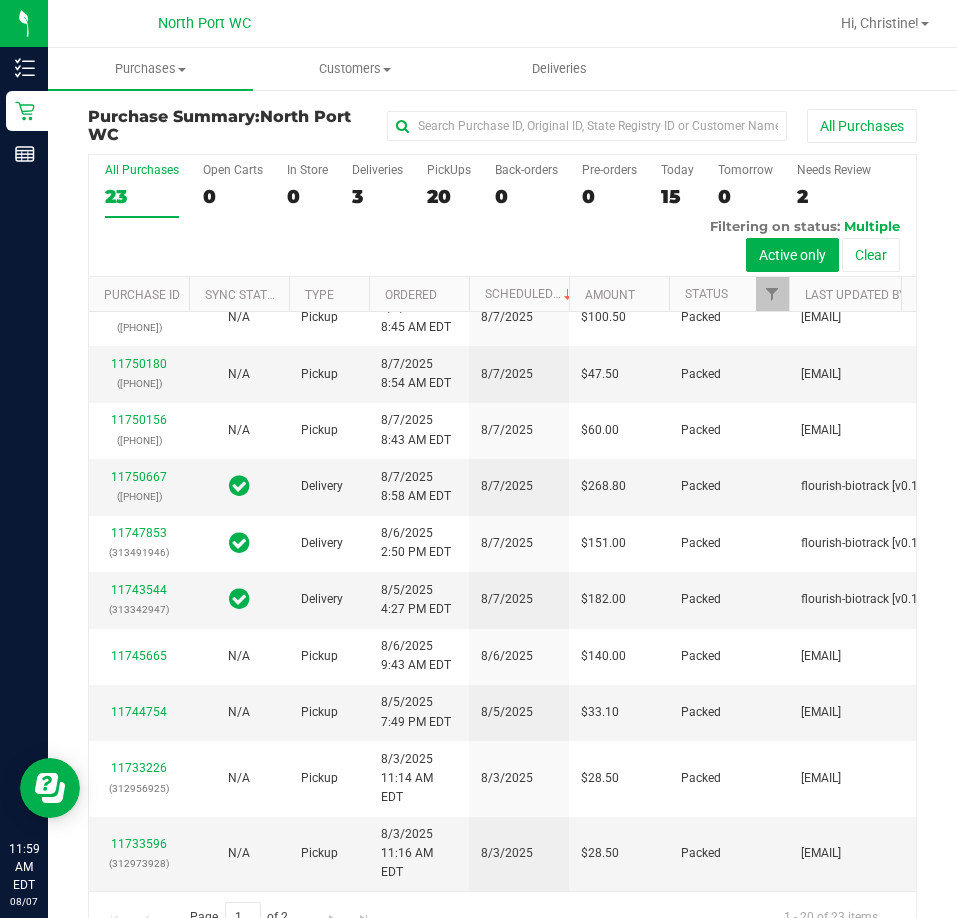 scroll, scrollTop: 1523, scrollLeft: 0, axis: vertical 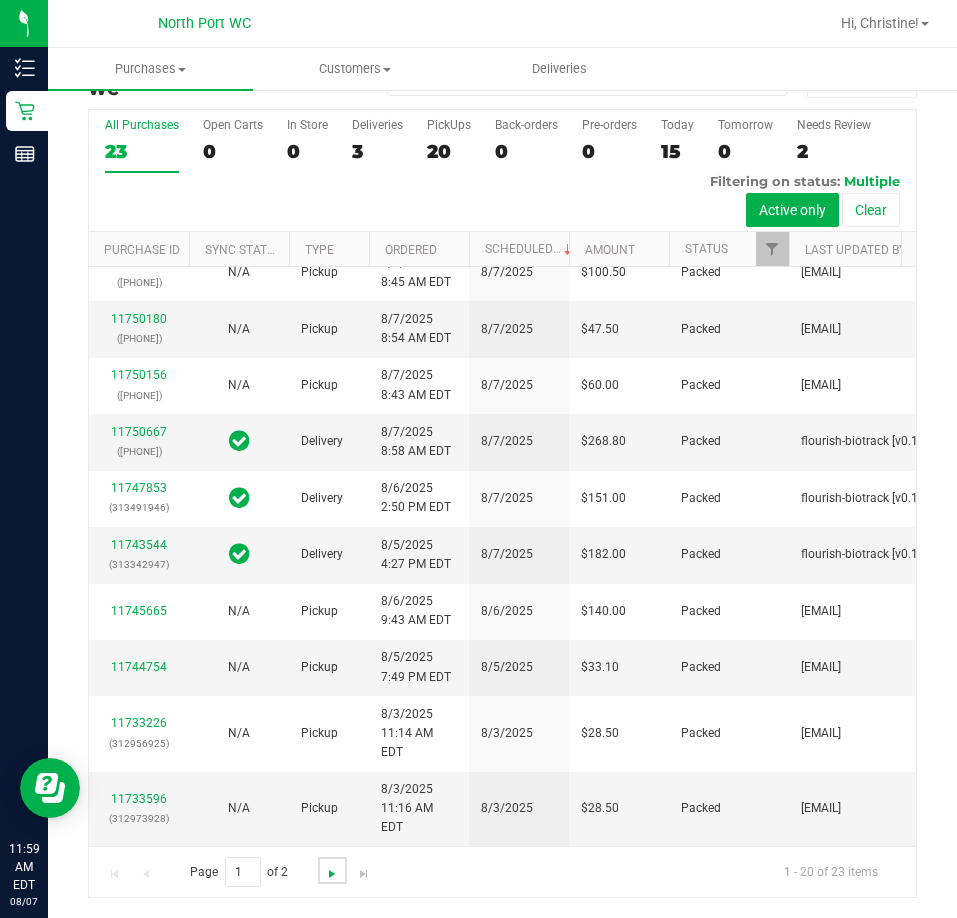 click at bounding box center (332, 874) 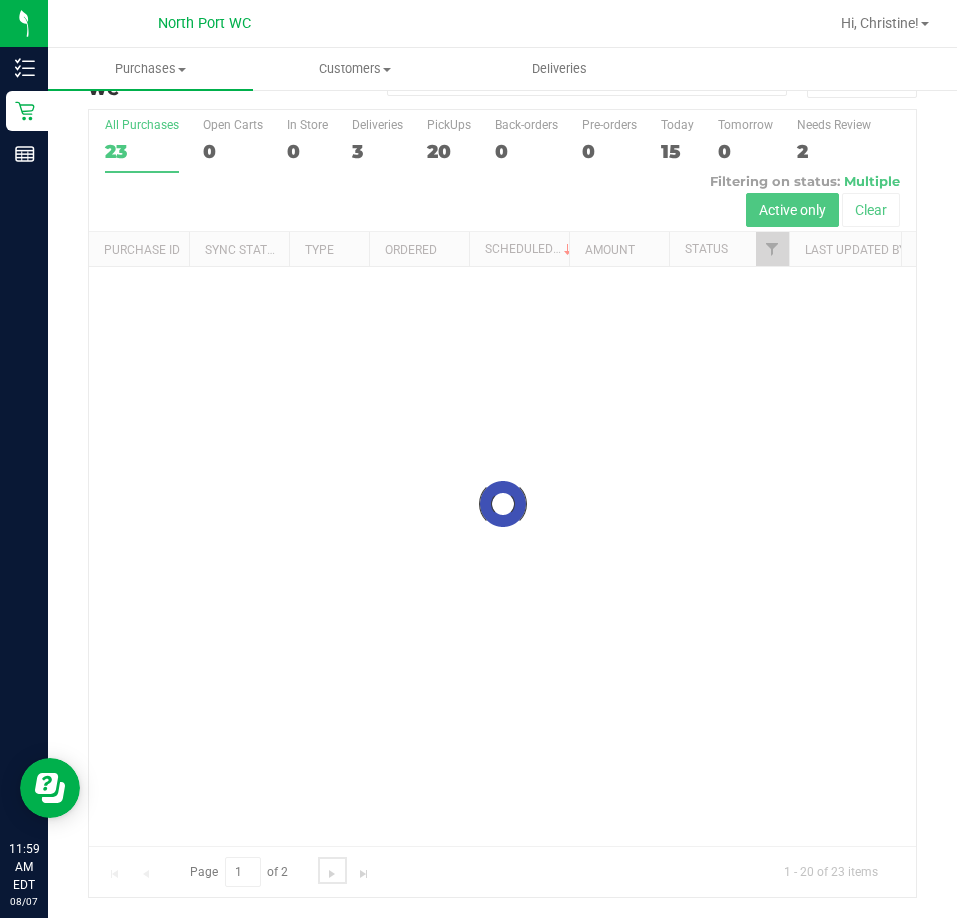 scroll, scrollTop: 0, scrollLeft: 0, axis: both 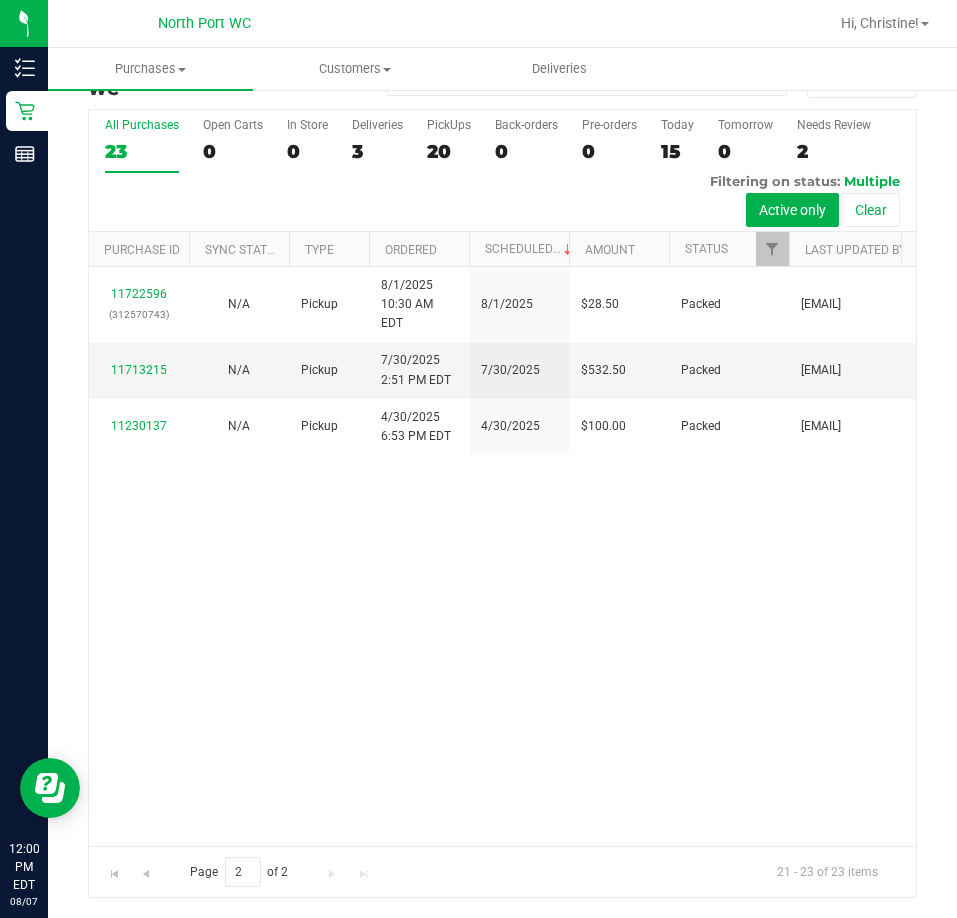 click on "11722596
([PHONE])
N/A
Pickup [DATE] [TIME] [DATE]
$28.50
Packed [EMAIL]
11713215
N/A
Pickup [DATE] [TIME] [DATE]
$532.50
Packed [EMAIL]
11230137
N/A
Pickup [DATE] [TIME] [DATE]
$100.00
Packed [EMAIL]" at bounding box center (502, 556) 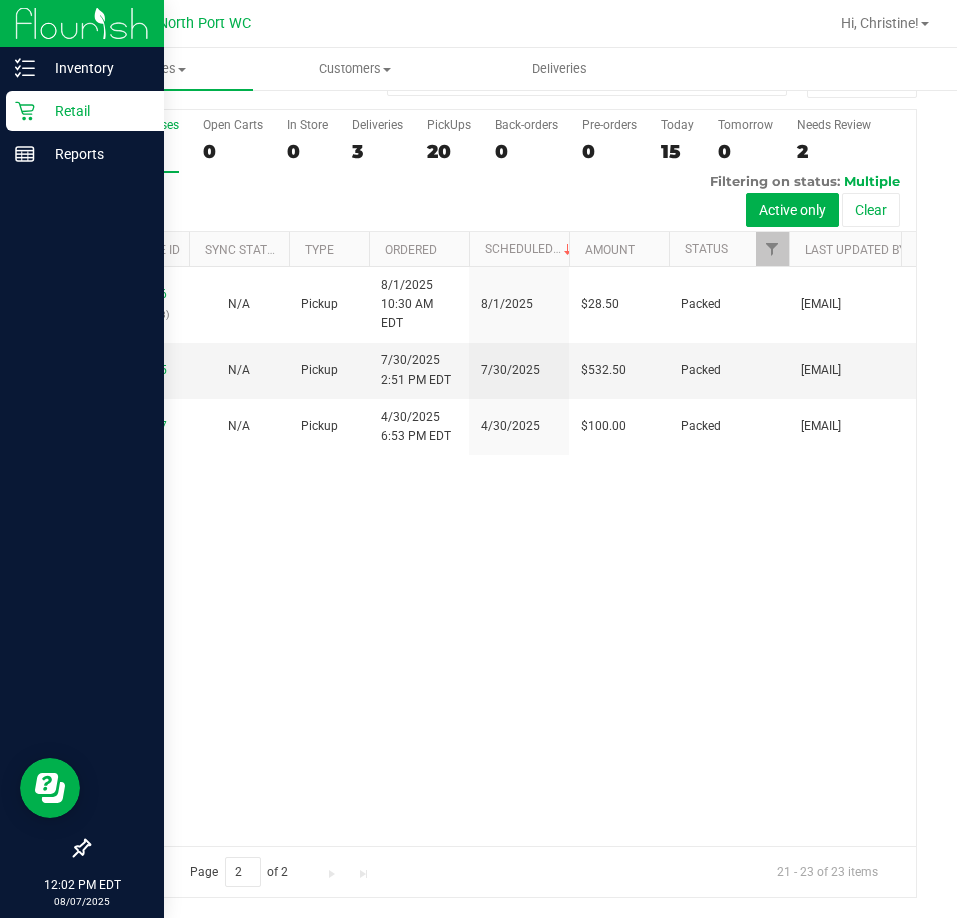 click on "Retail" at bounding box center (95, 111) 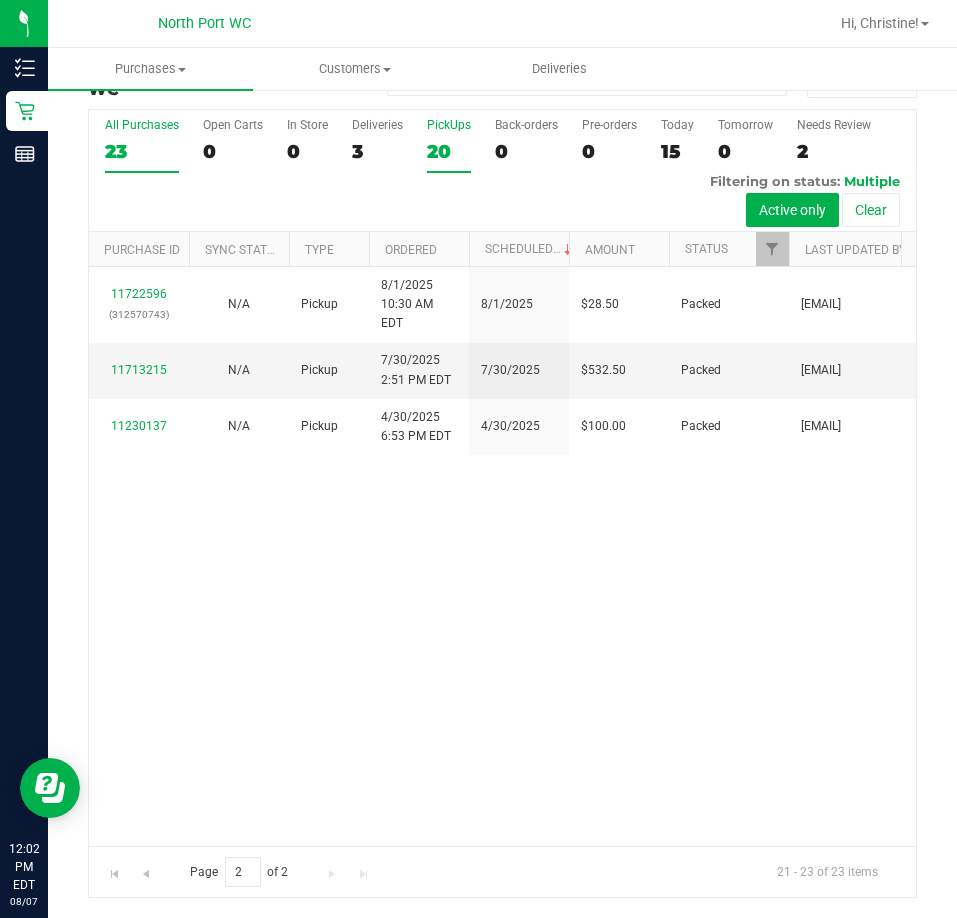 click on "PickUps" at bounding box center [449, 125] 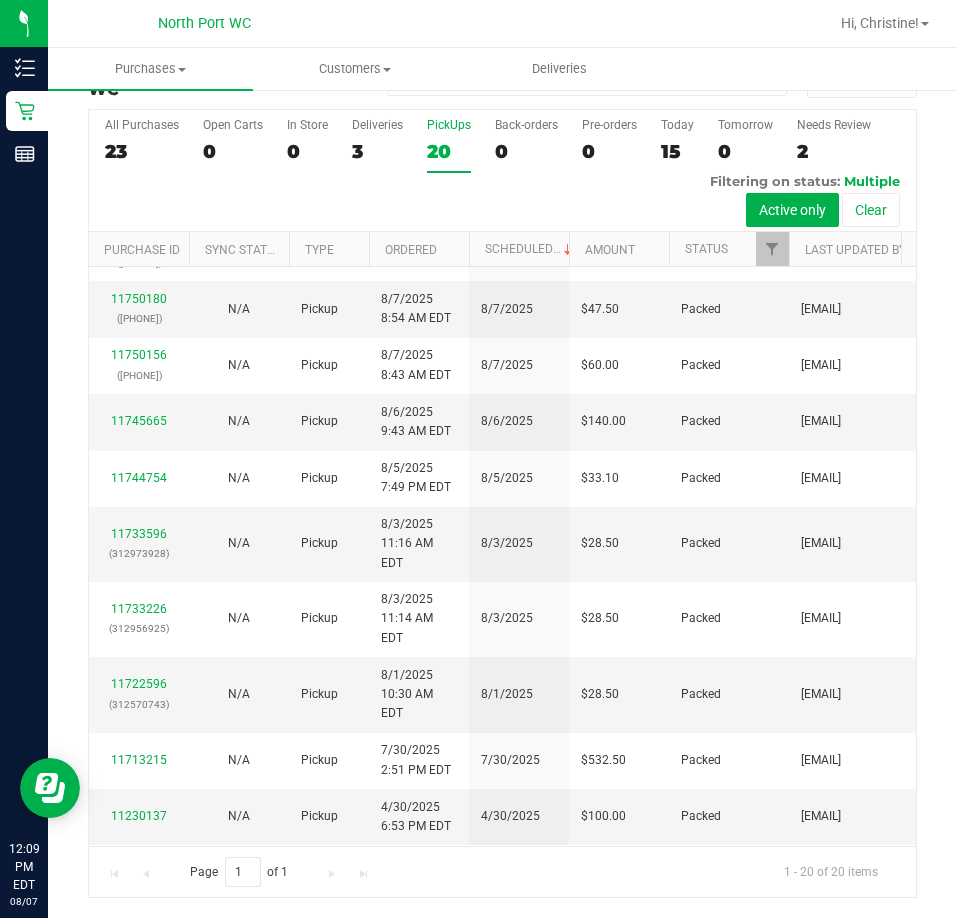 scroll, scrollTop: 1331, scrollLeft: 0, axis: vertical 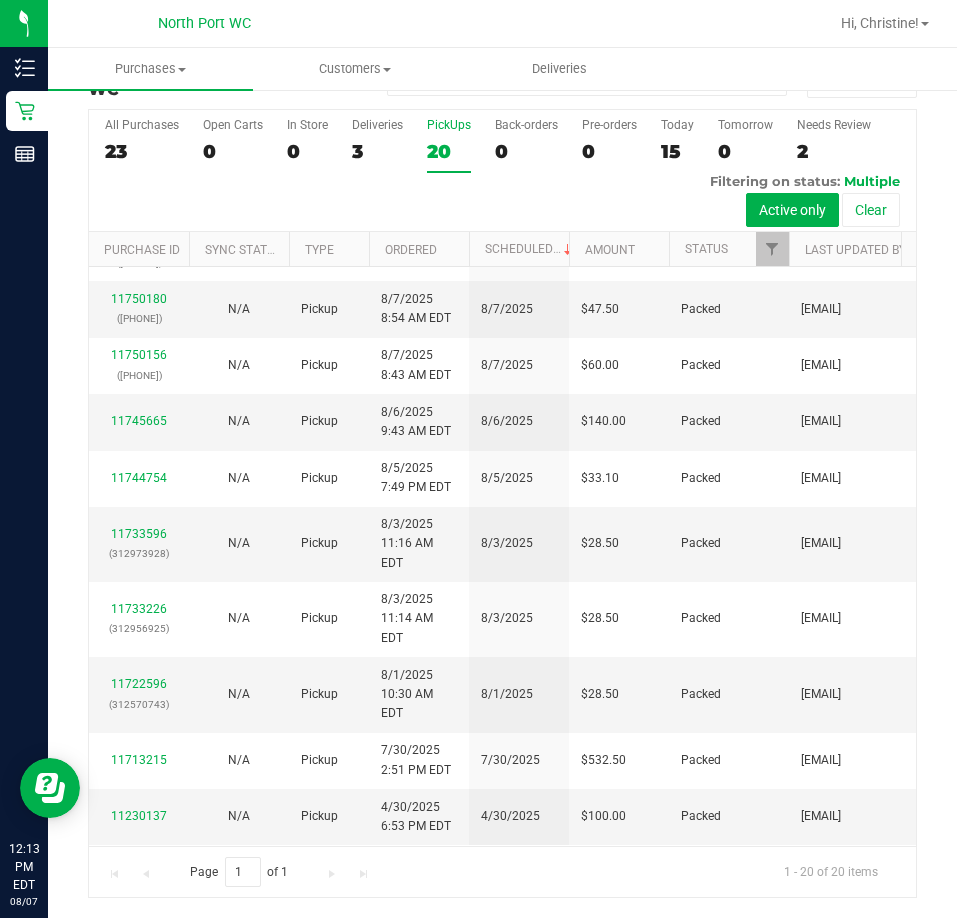 click on "Page 1 of 1 1 - 20 of 20 items" at bounding box center (502, 872) 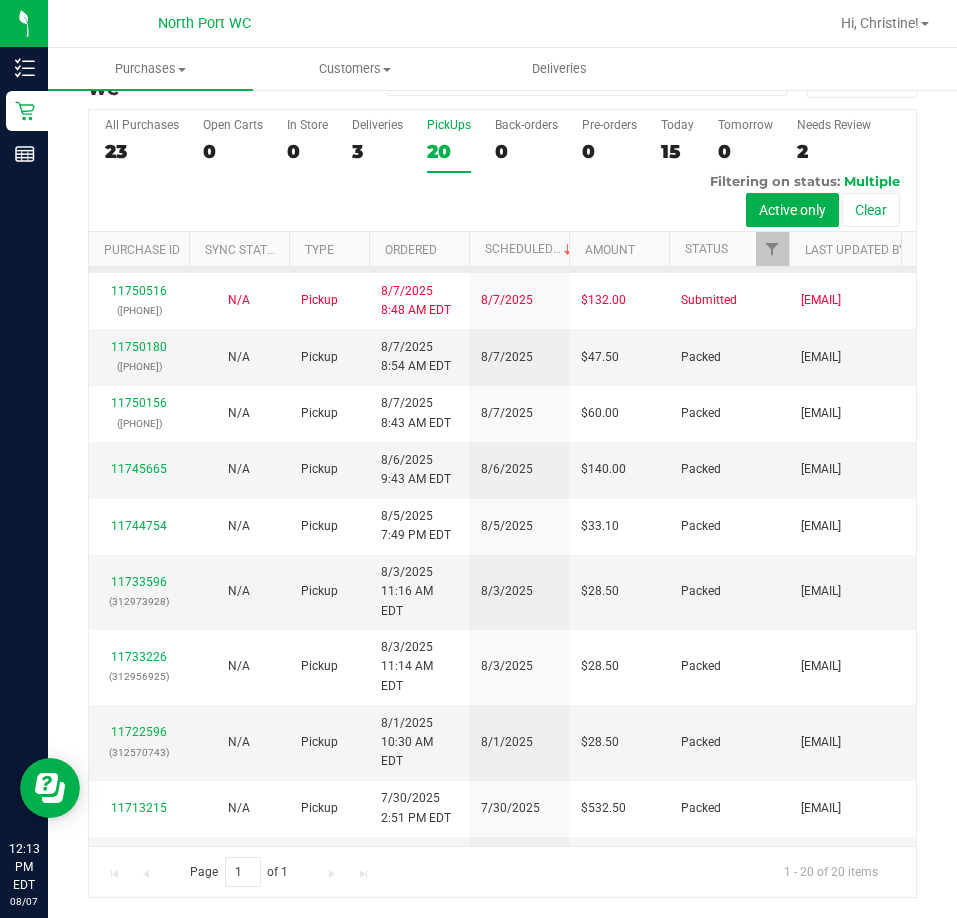 scroll, scrollTop: 0, scrollLeft: 0, axis: both 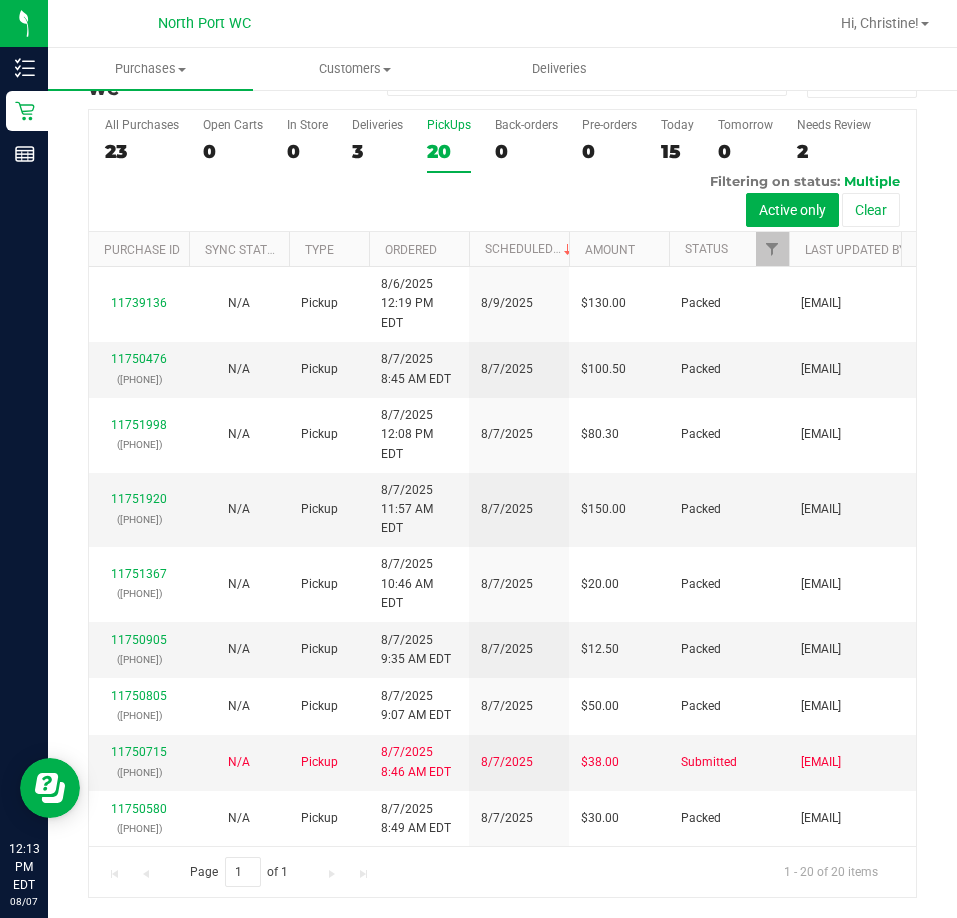 click on "PickUps" at bounding box center (449, 125) 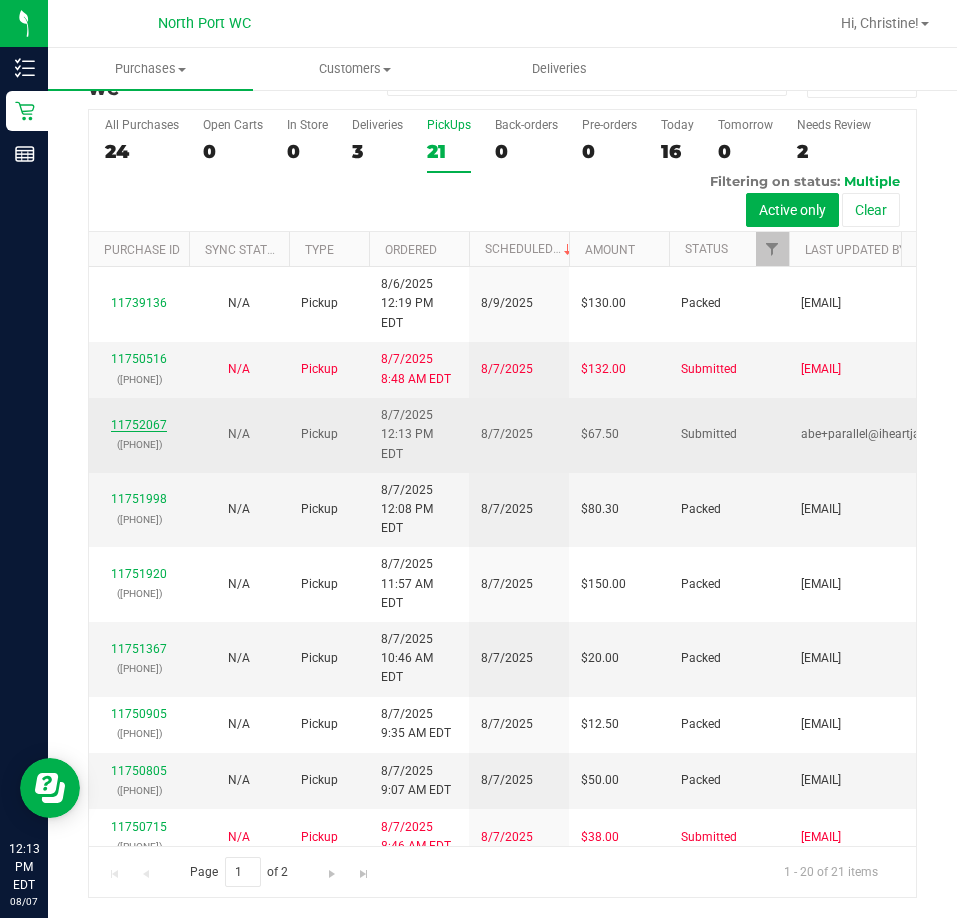 click on "11752067" at bounding box center (139, 425) 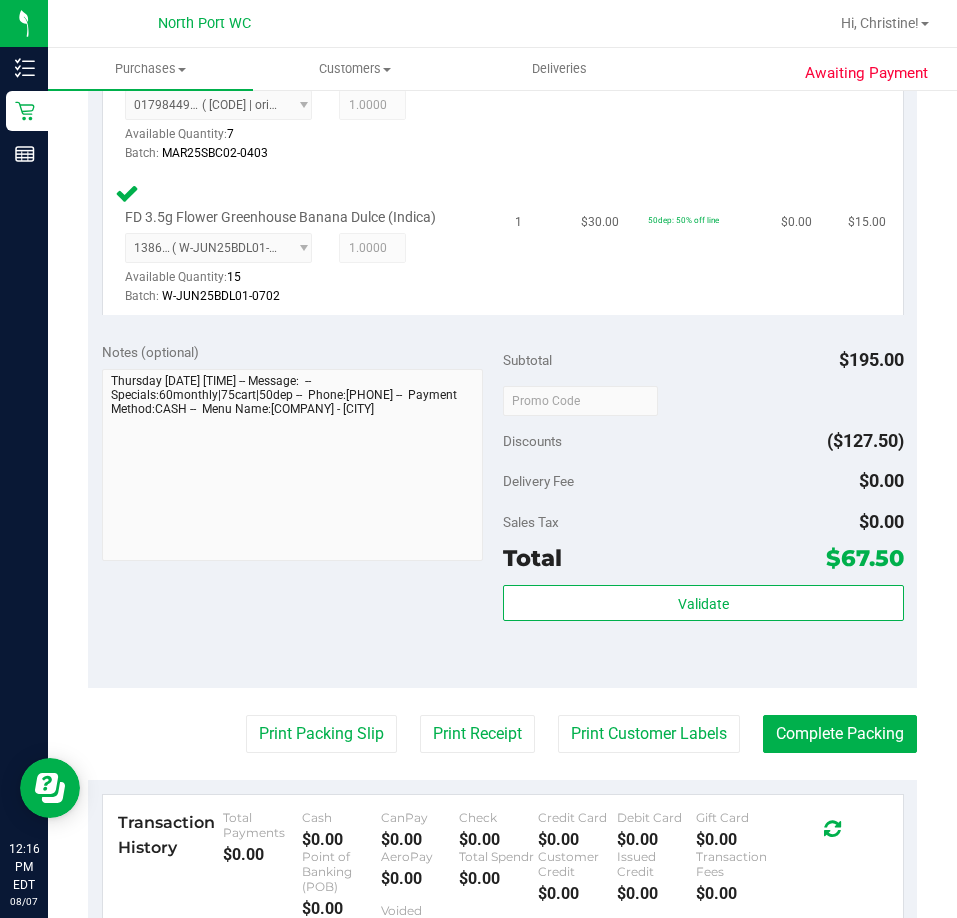 scroll, scrollTop: 845, scrollLeft: 0, axis: vertical 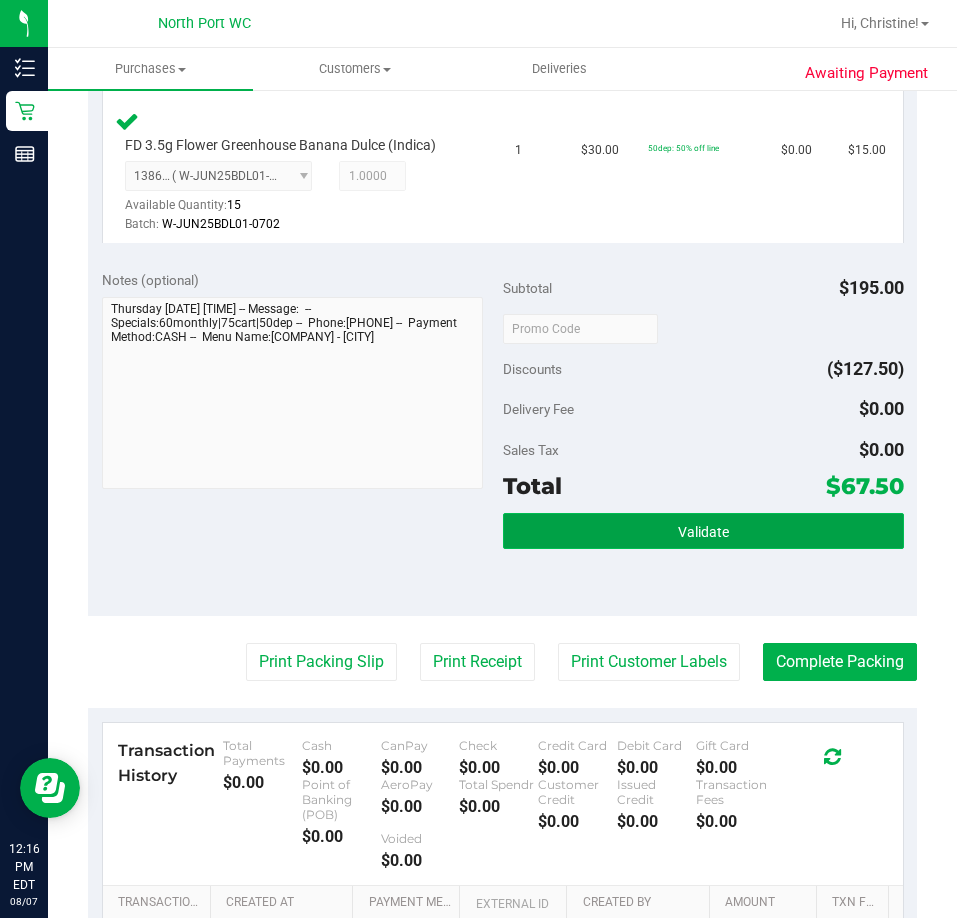 click on "Validate" at bounding box center (703, 531) 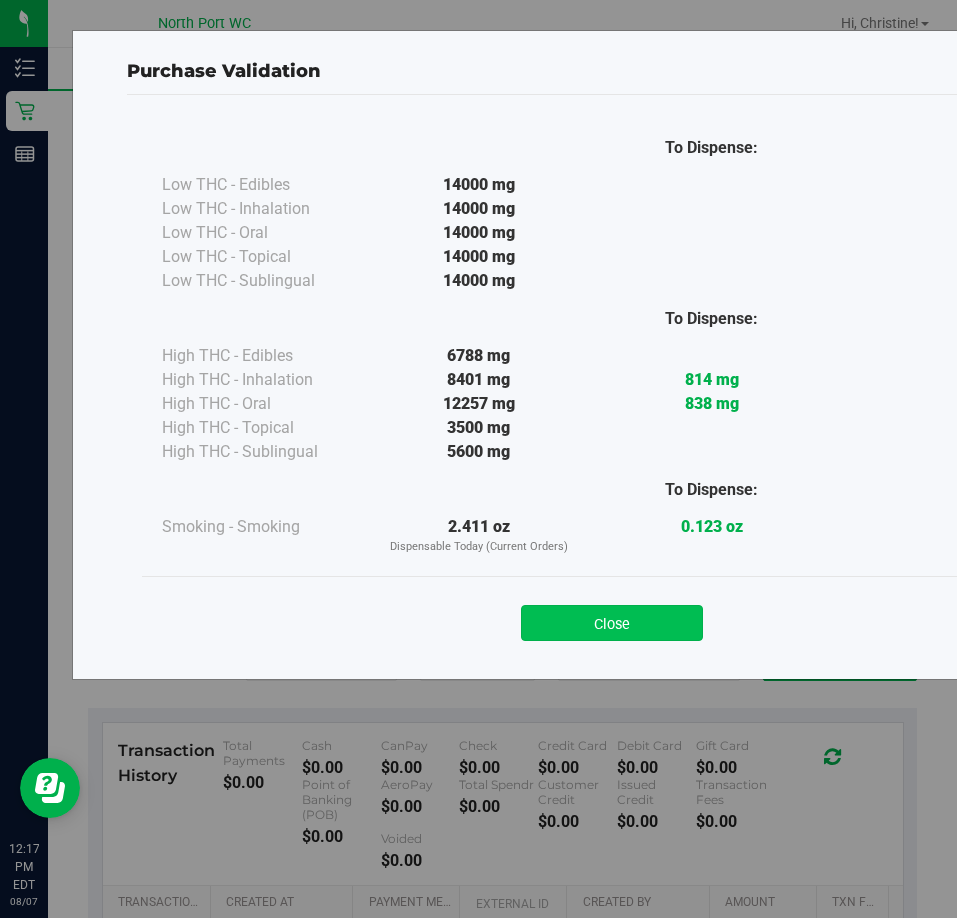 click on "Close" at bounding box center [612, 623] 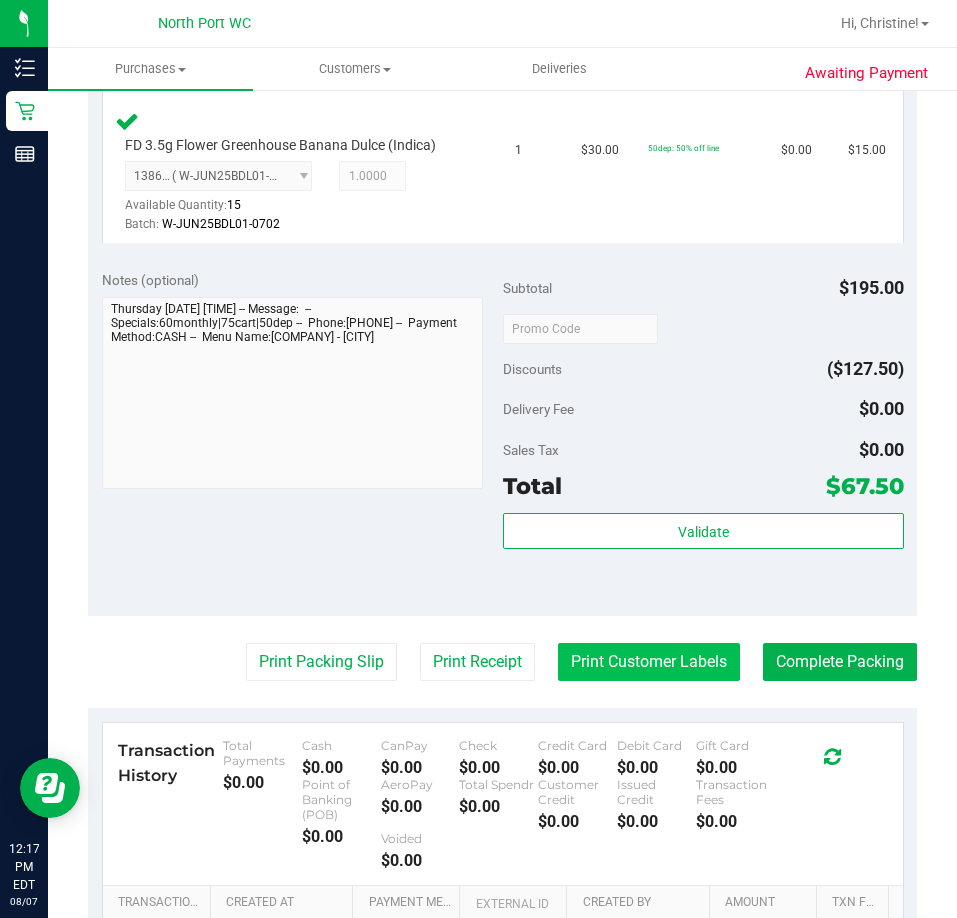 click on "Print Customer Labels" at bounding box center [649, 662] 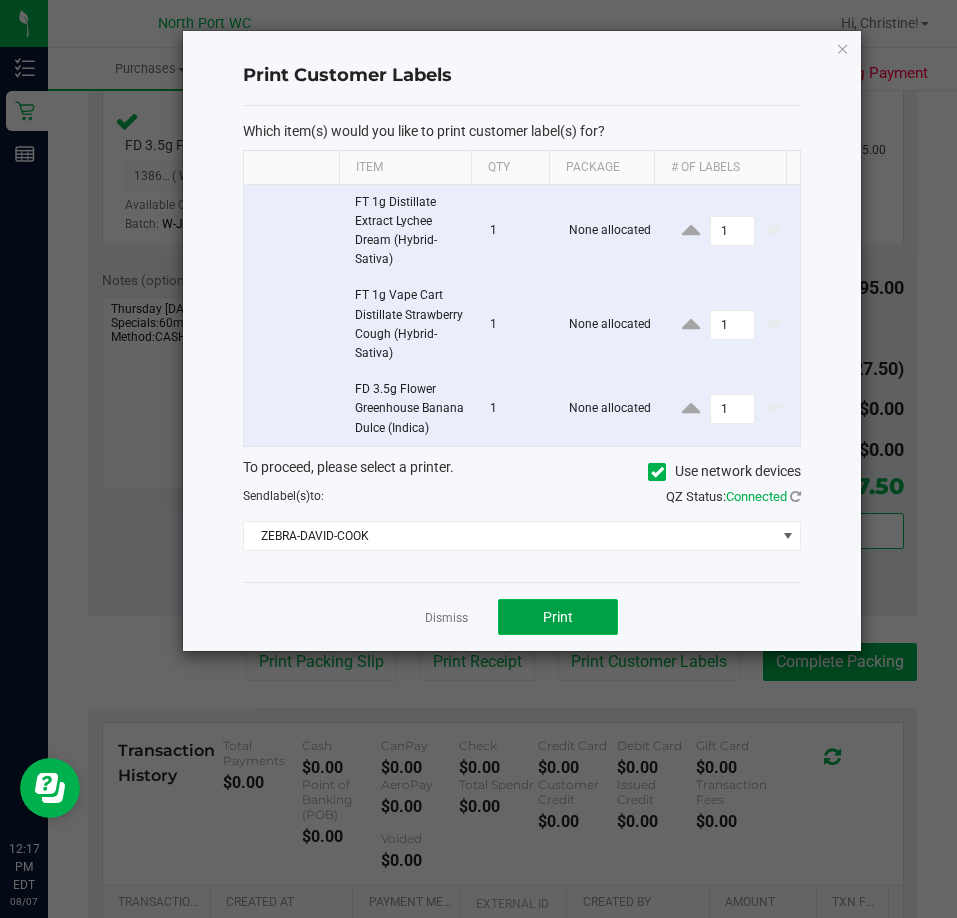click on "Print" 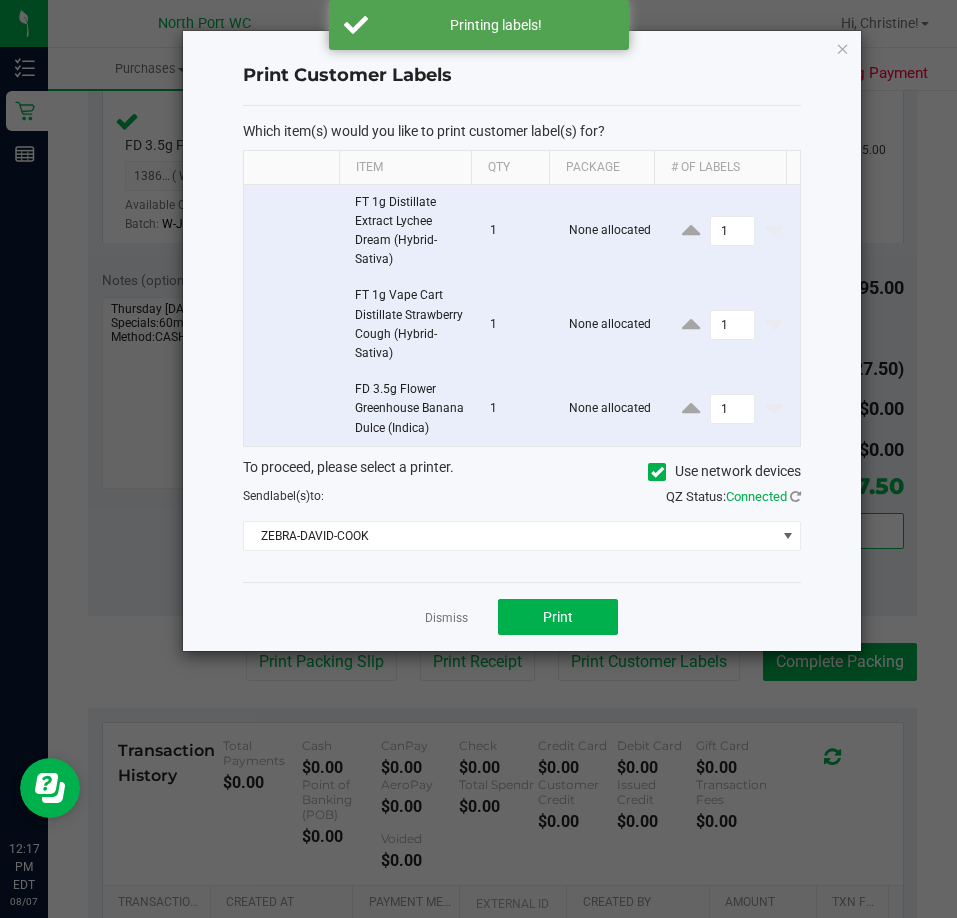 click on "Dismiss" 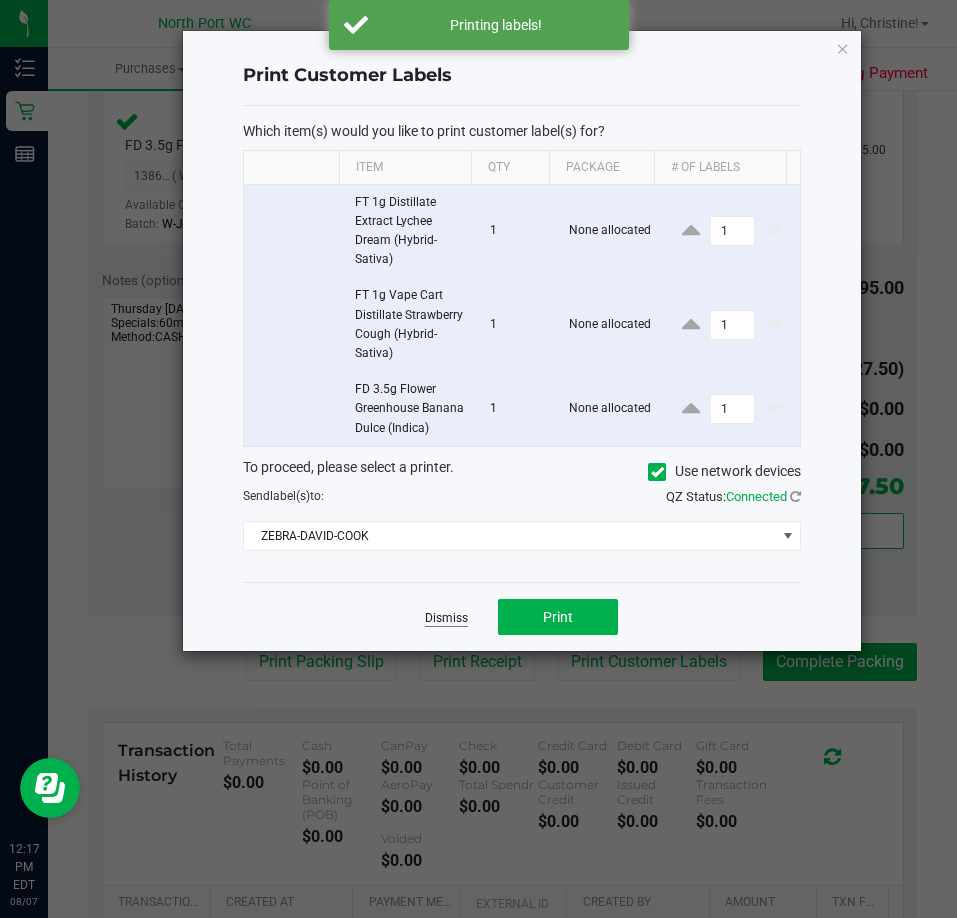 click on "Dismiss" 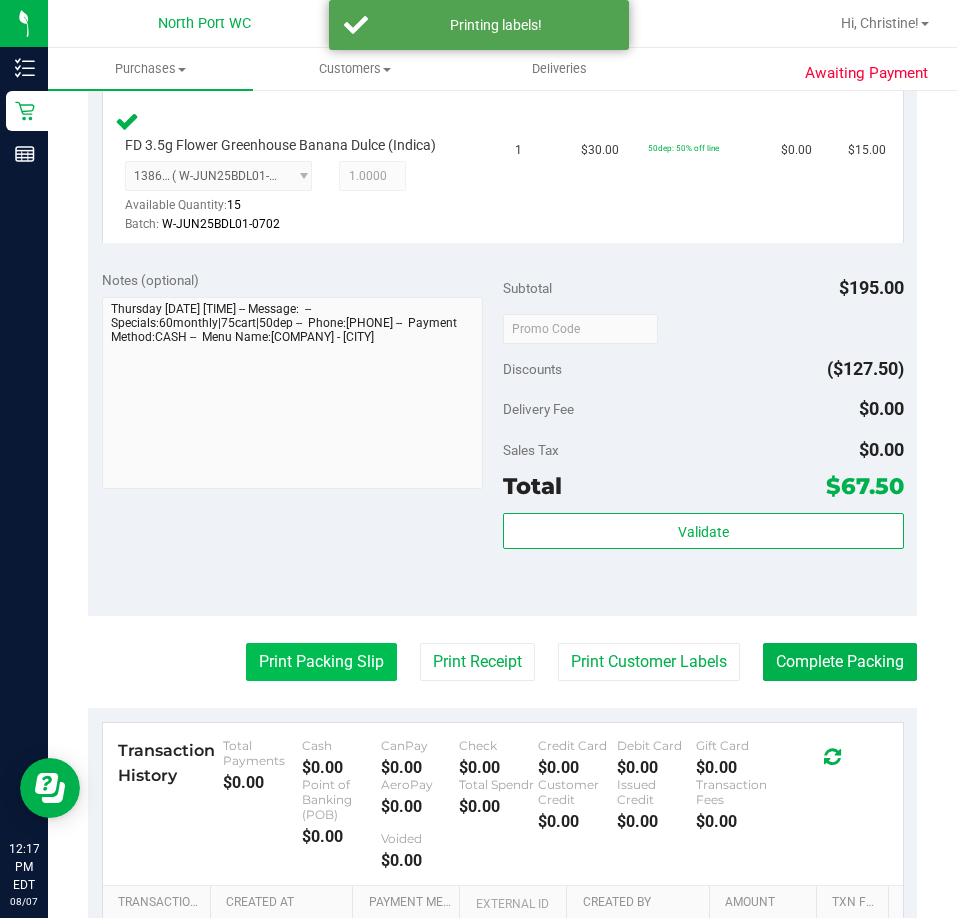 click on "Print Packing Slip" at bounding box center [321, 662] 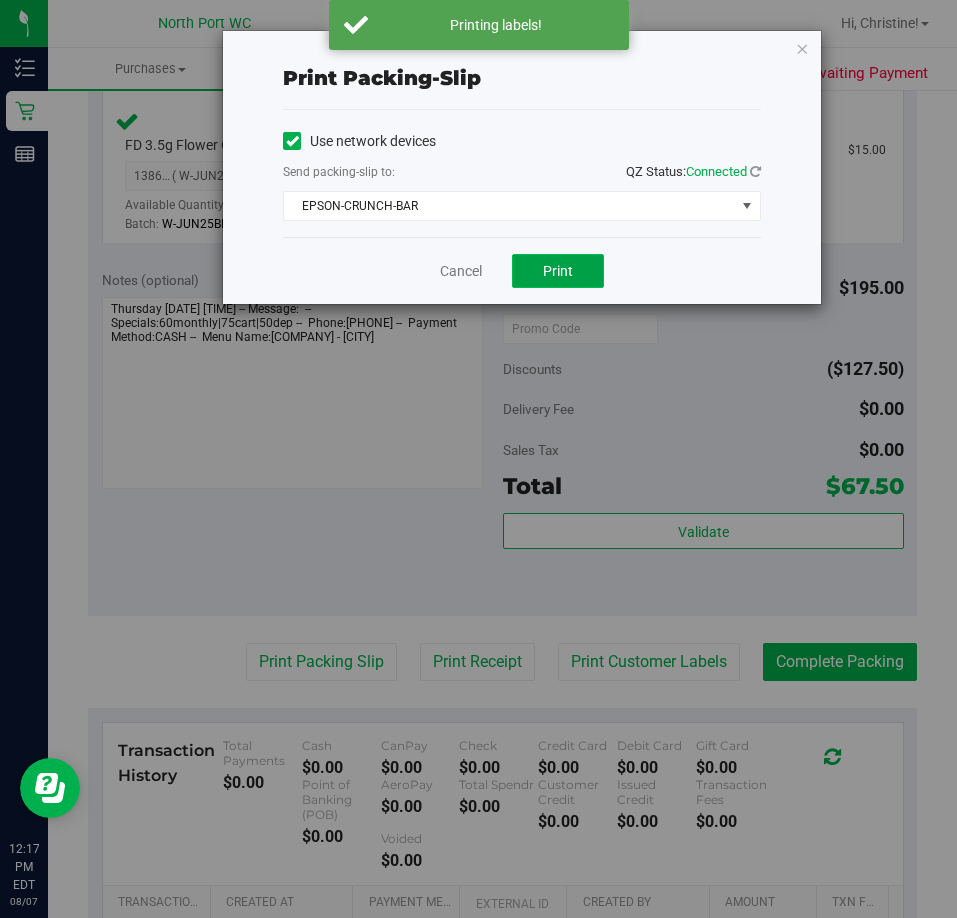 click on "Print" at bounding box center (558, 271) 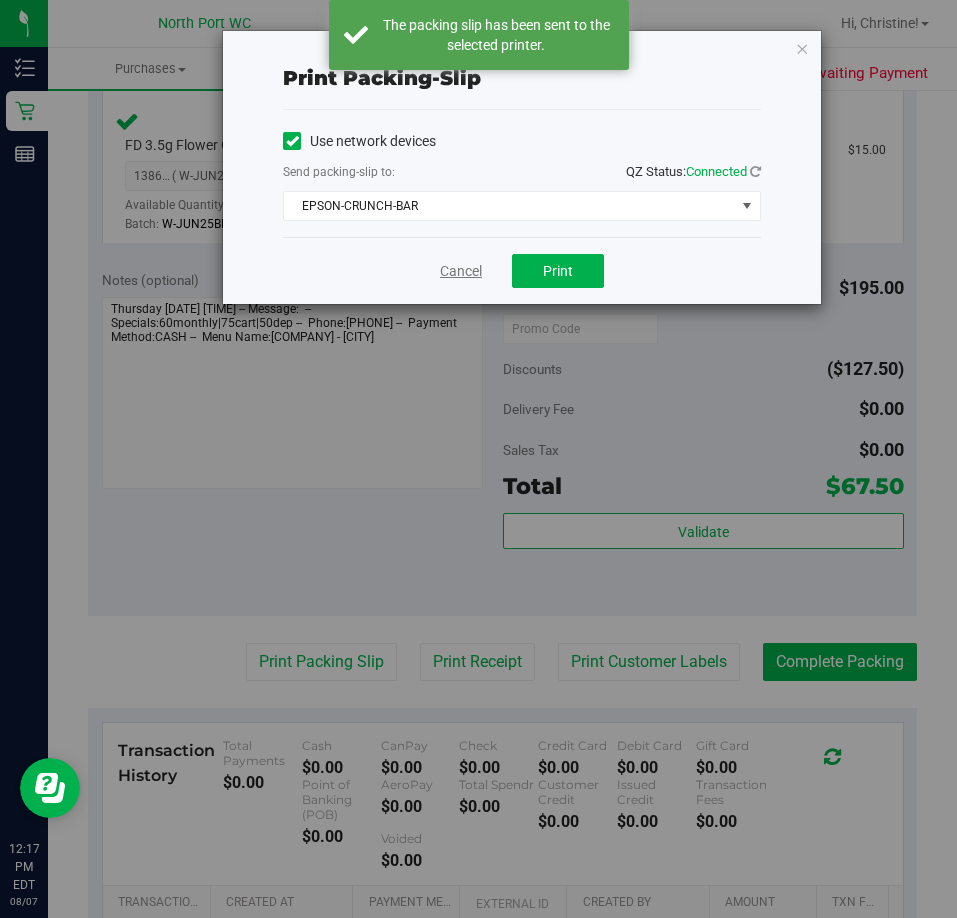 click on "Cancel" at bounding box center (461, 271) 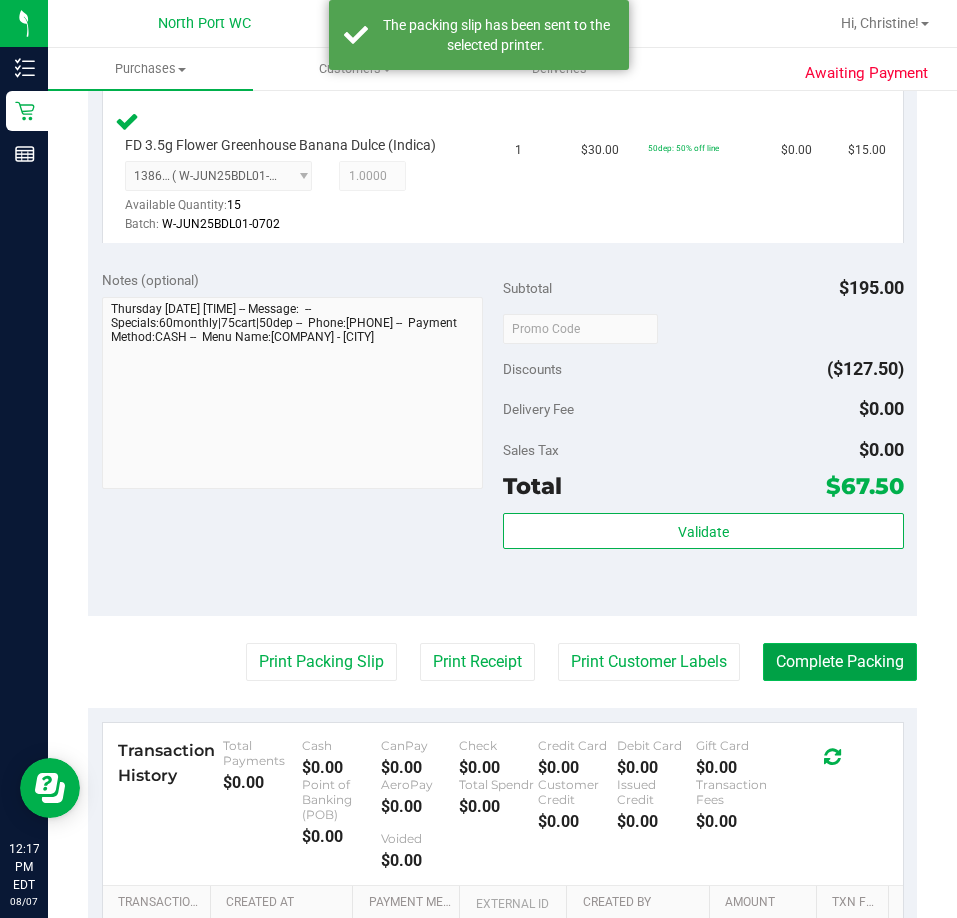 click on "Complete Packing" at bounding box center [840, 662] 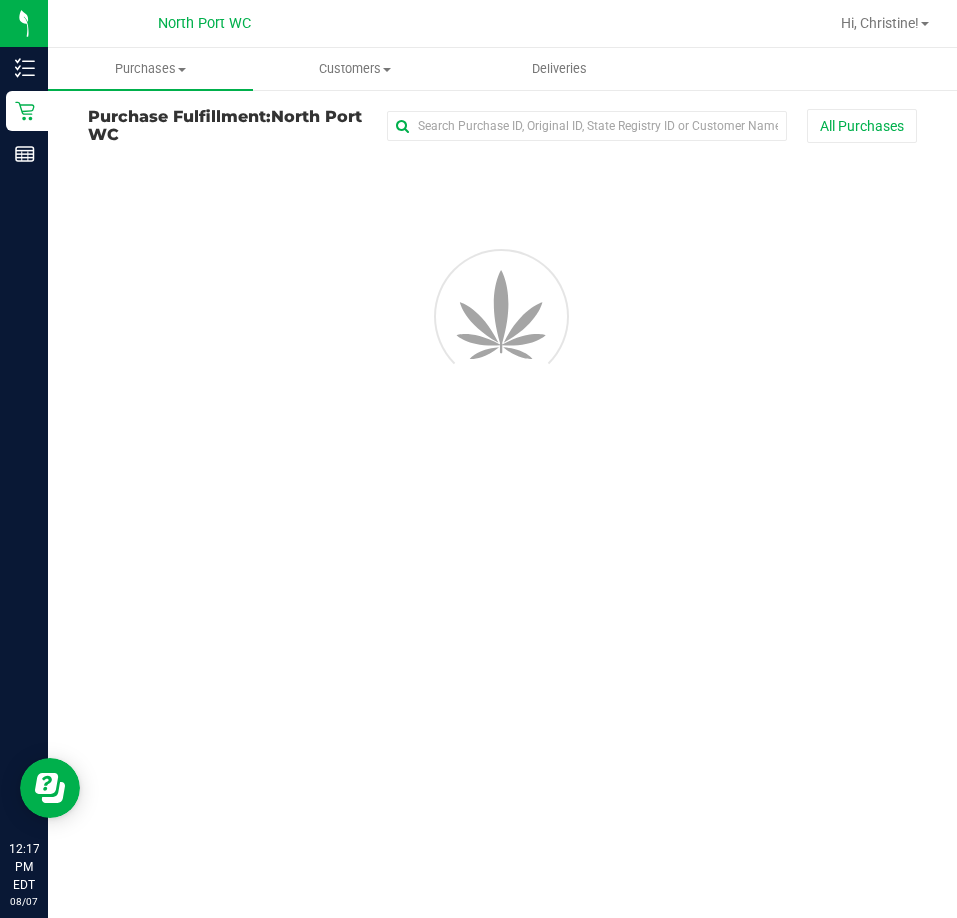 scroll, scrollTop: 0, scrollLeft: 0, axis: both 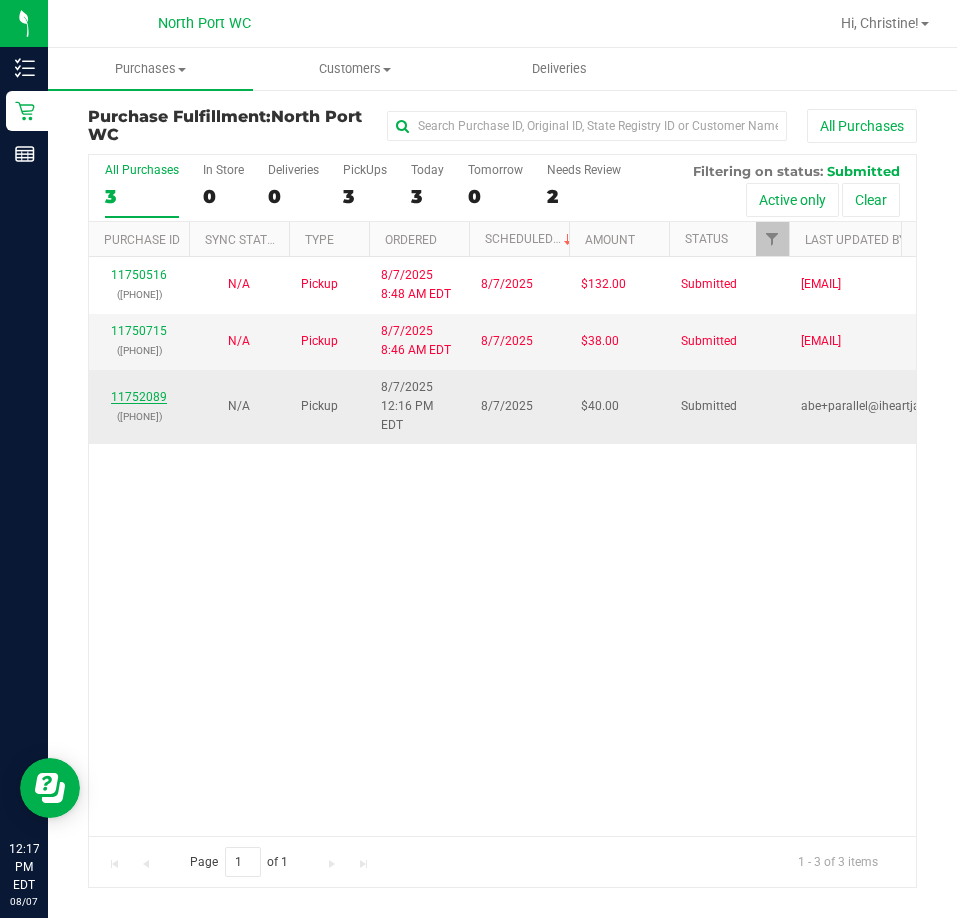click on "11752089" at bounding box center [139, 397] 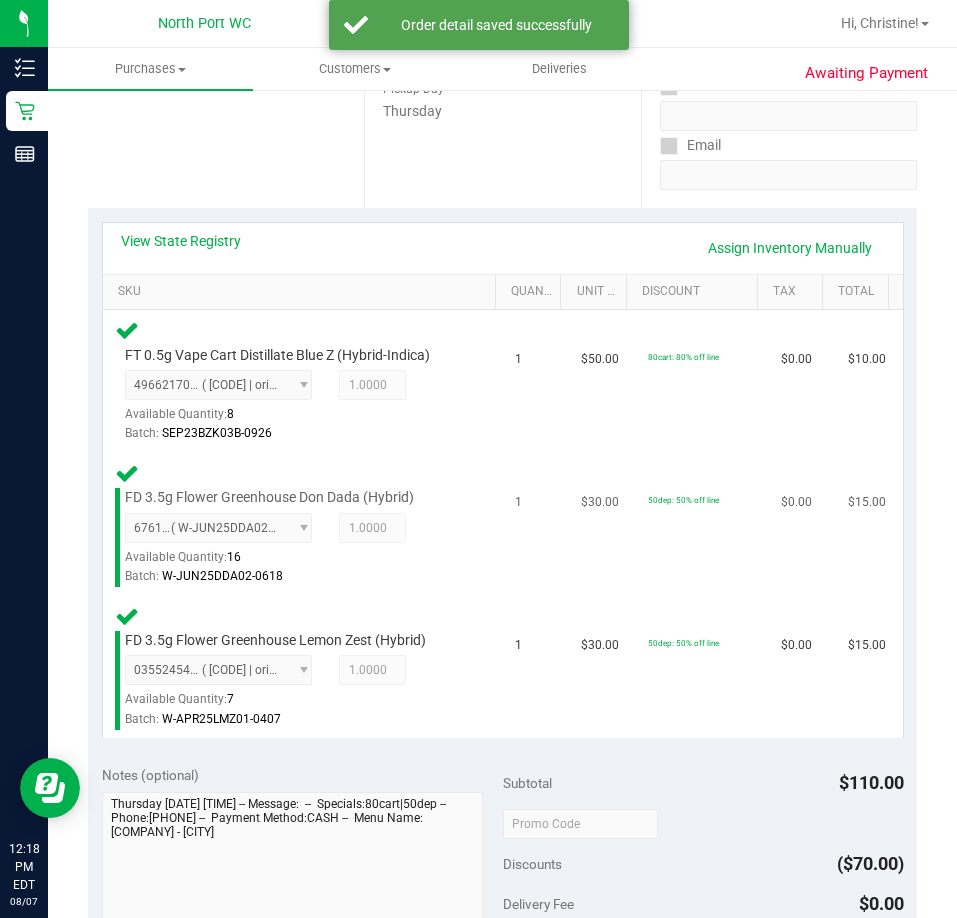 scroll, scrollTop: 500, scrollLeft: 0, axis: vertical 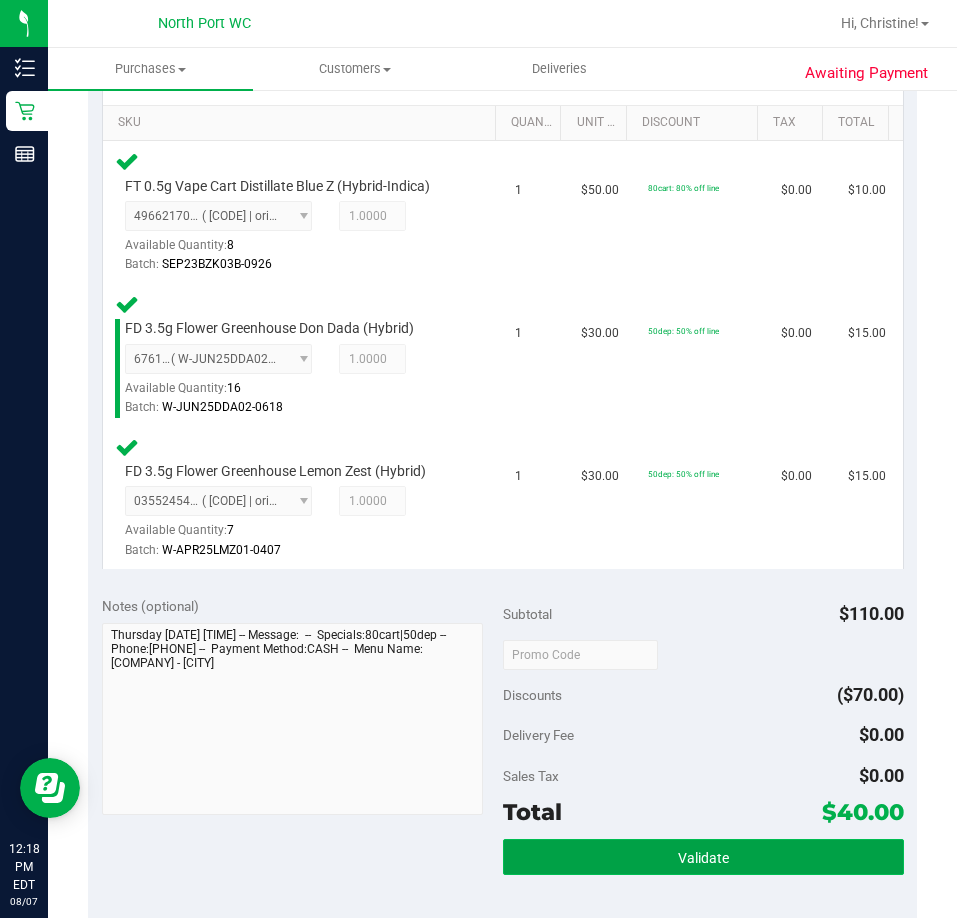 click on "Validate" at bounding box center [703, 858] 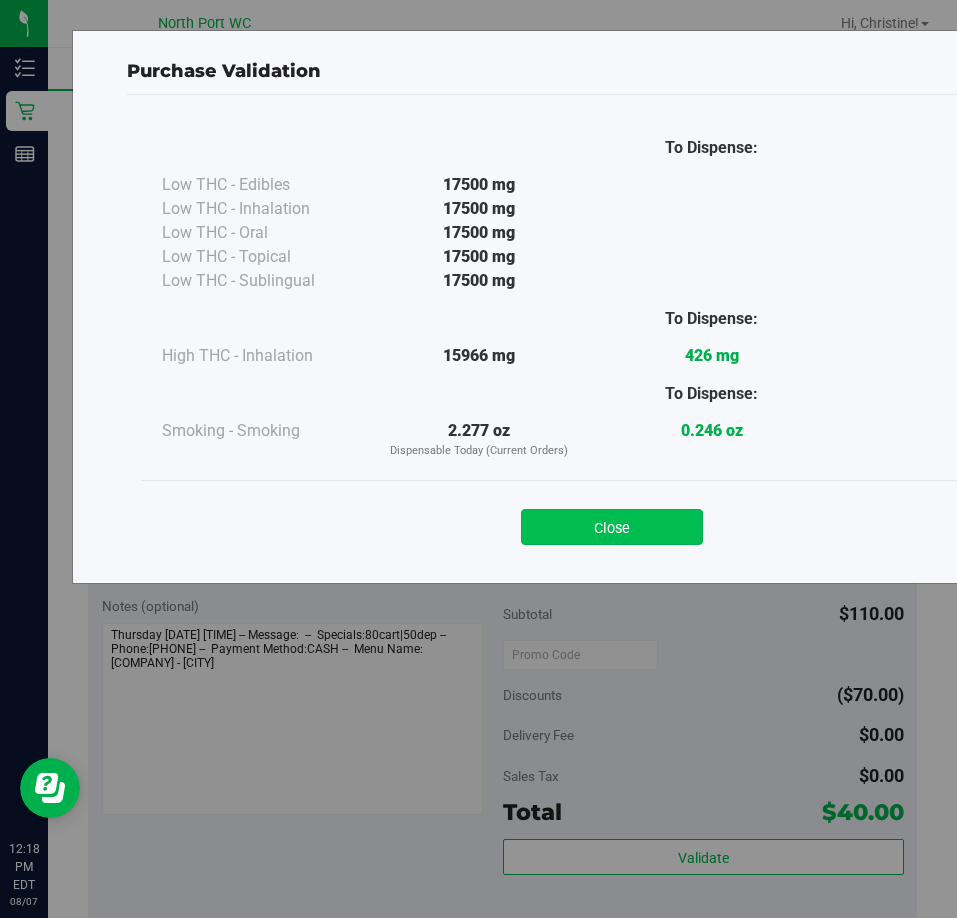 click on "Close" at bounding box center [612, 527] 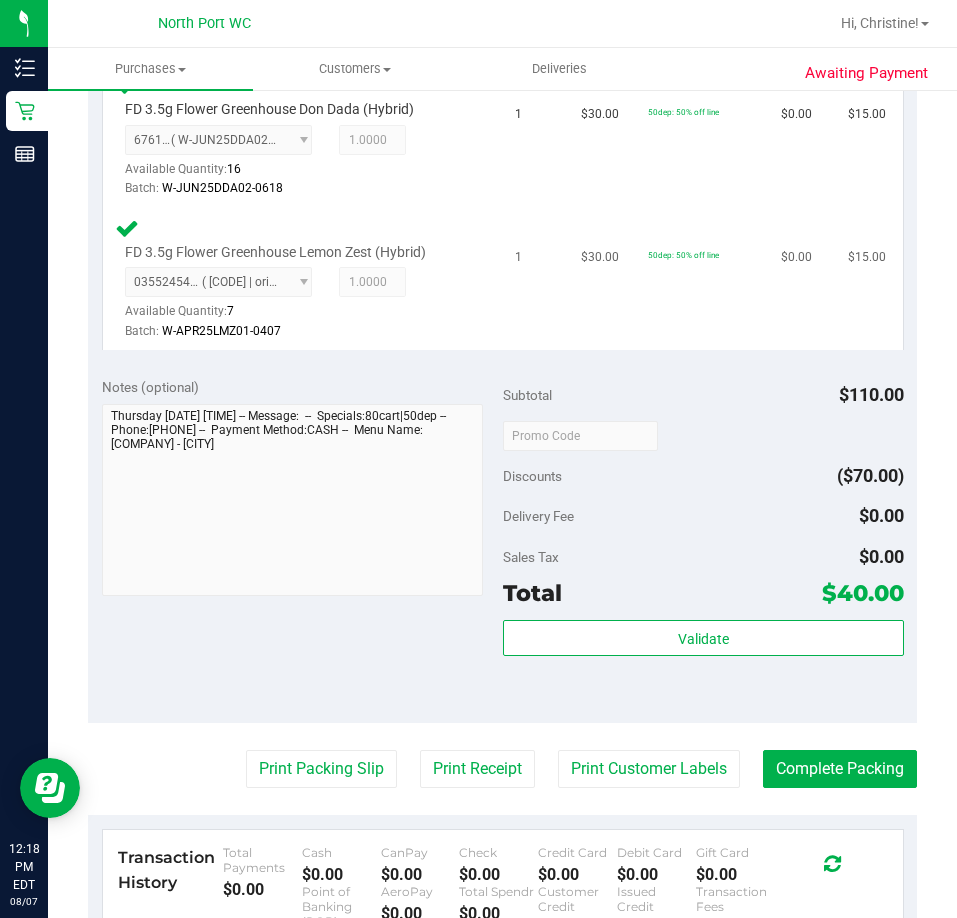 scroll, scrollTop: 1000, scrollLeft: 0, axis: vertical 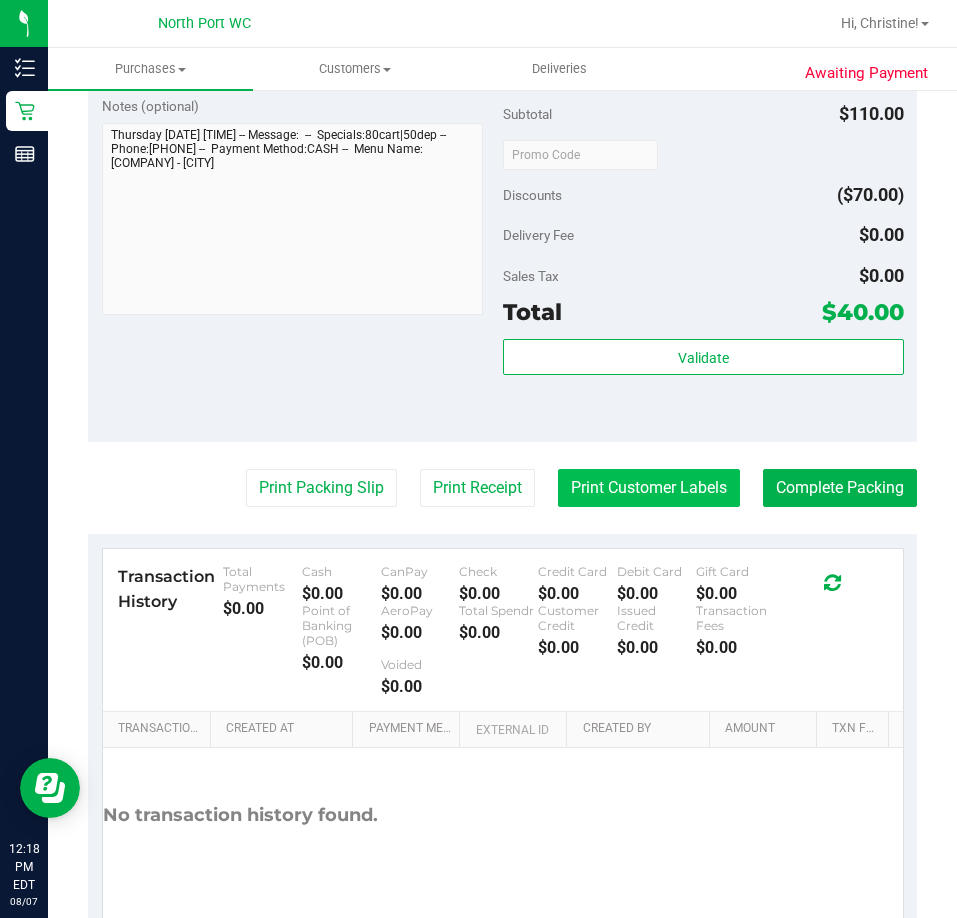 click on "Print Customer Labels" at bounding box center (649, 488) 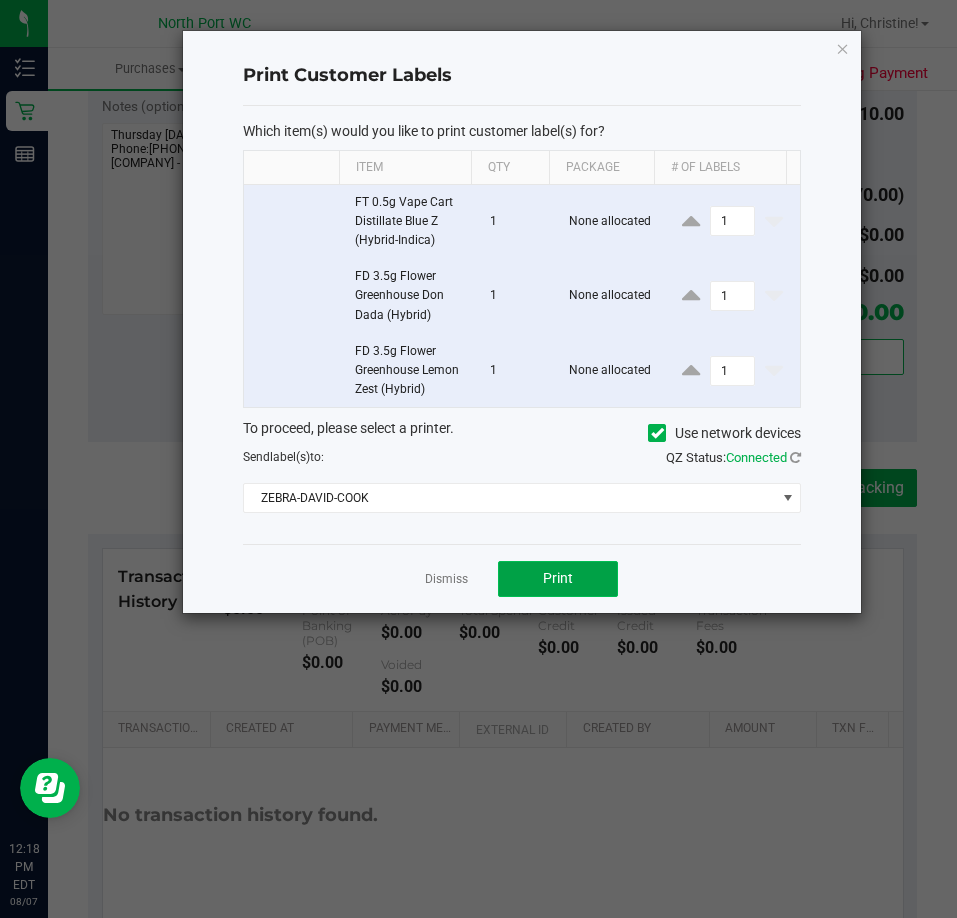 click on "Print" 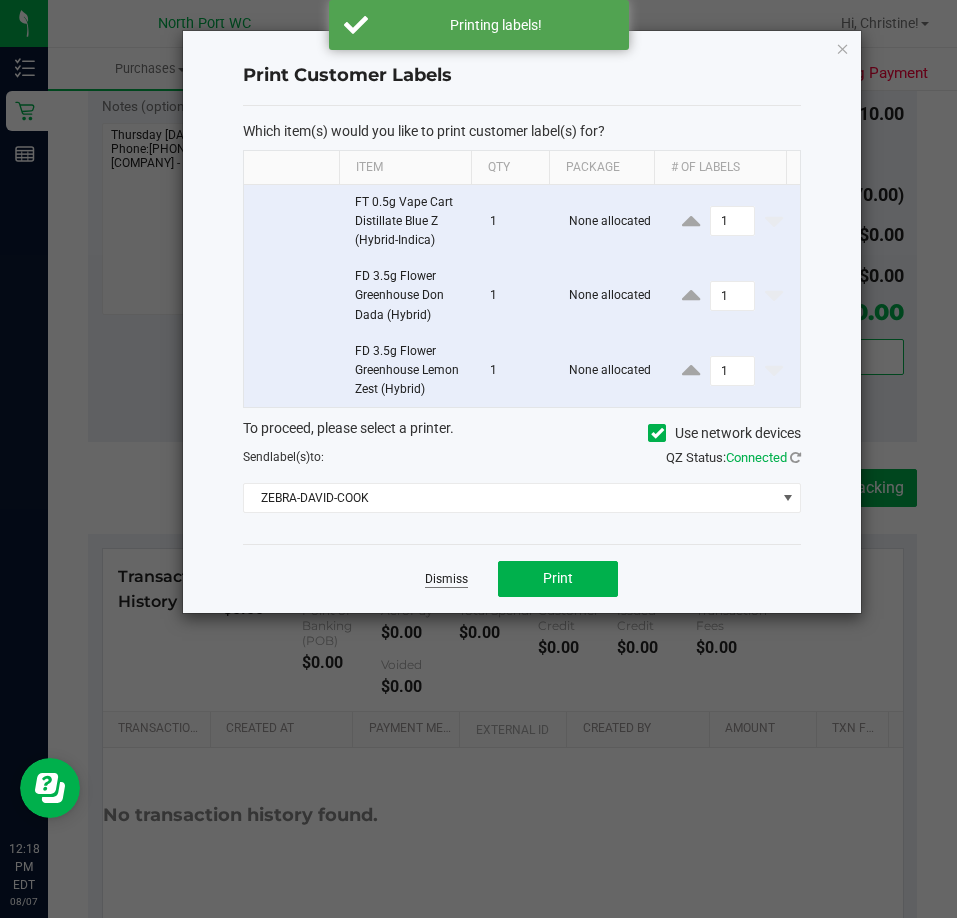 click on "Dismiss" 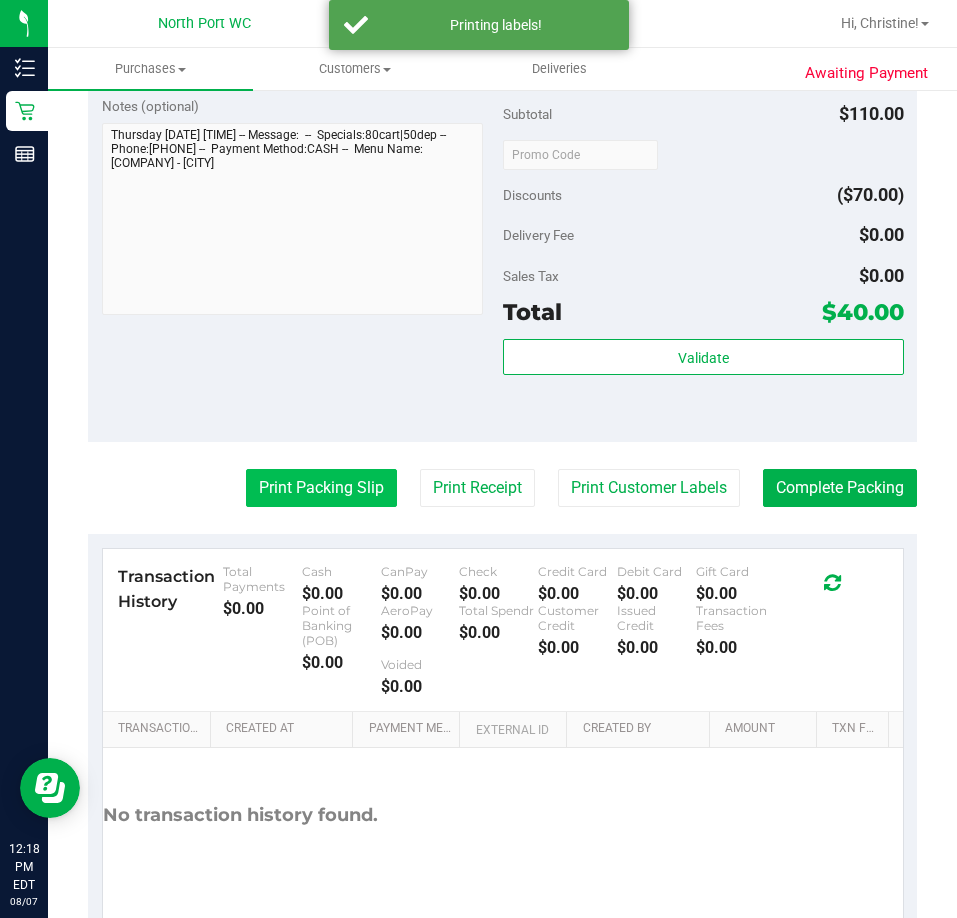 click on "Print Packing Slip" at bounding box center [321, 488] 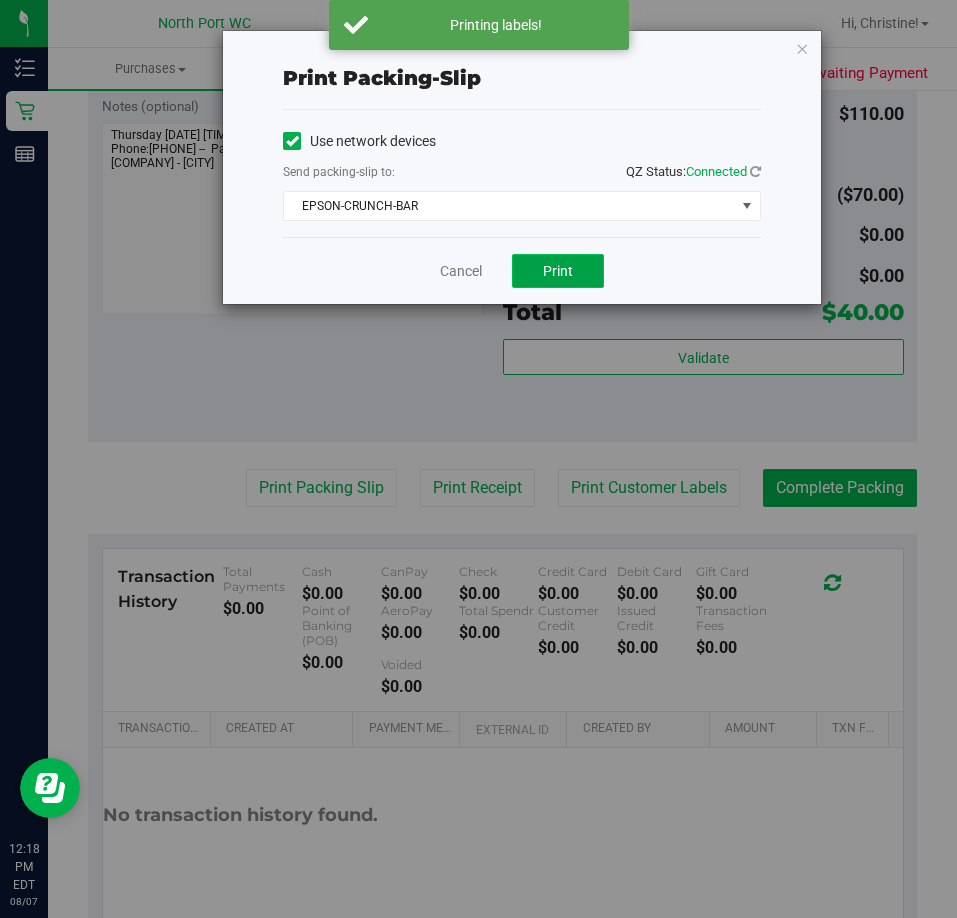 click on "Print" at bounding box center [558, 271] 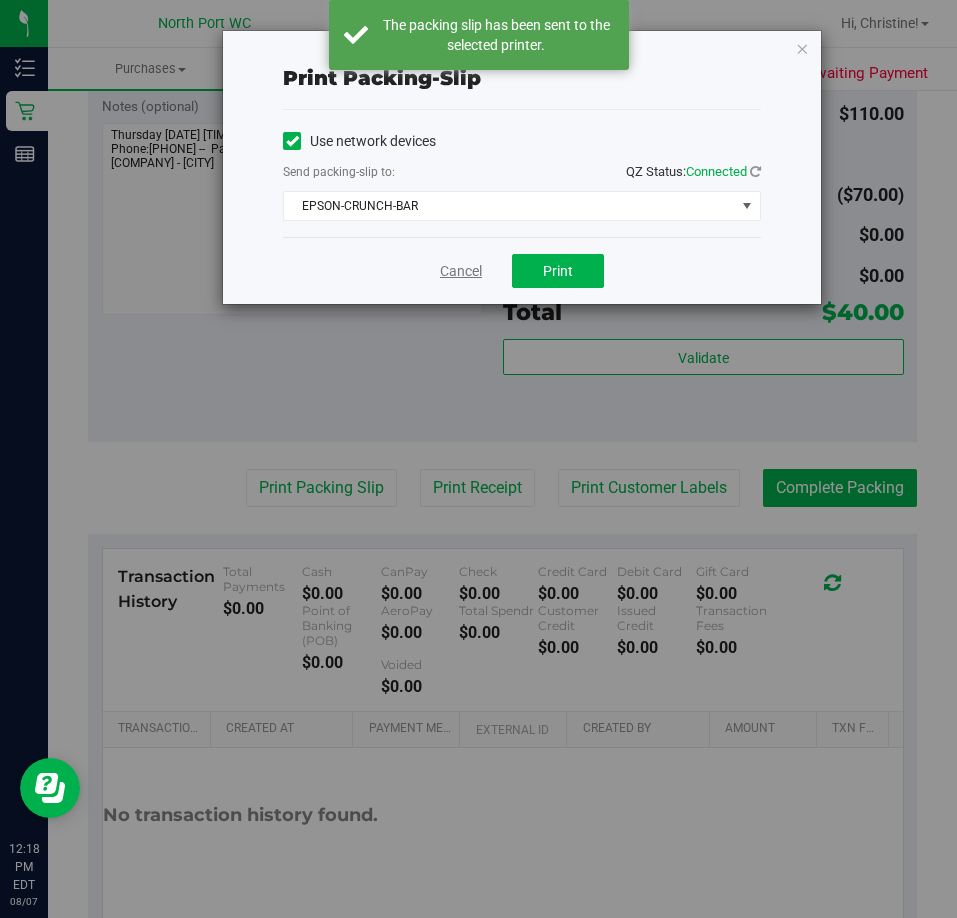 click on "Cancel" at bounding box center (461, 271) 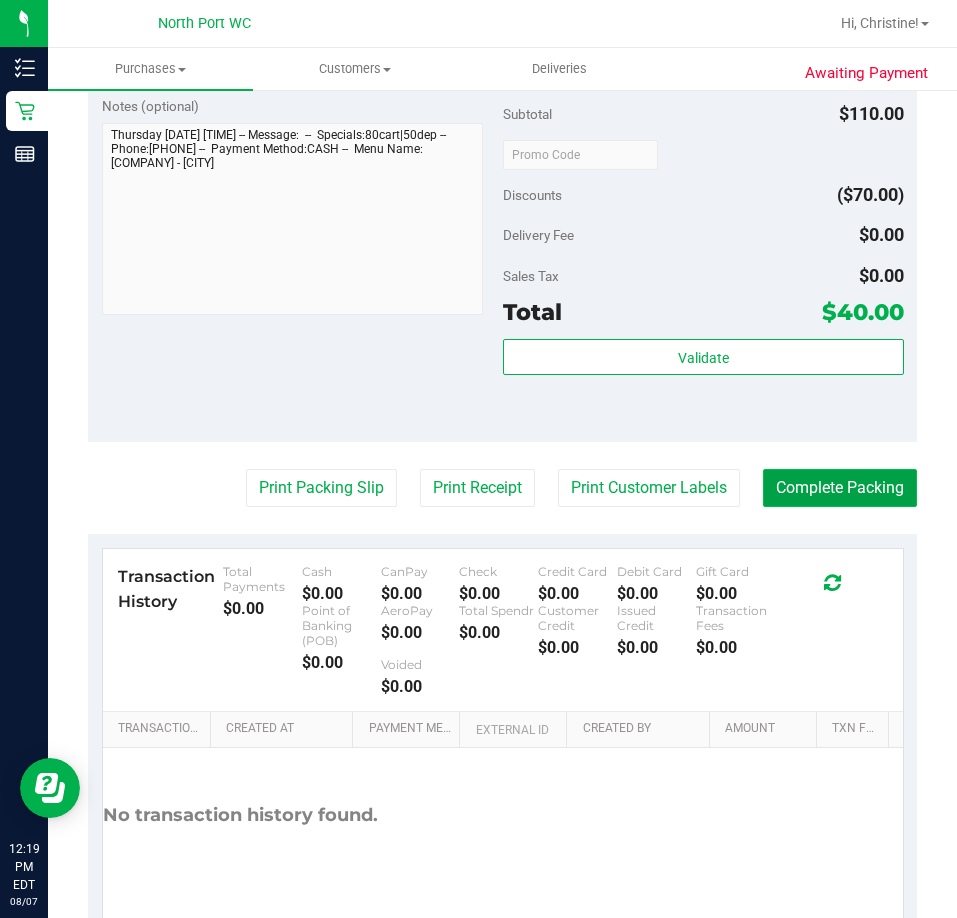 click on "Complete Packing" at bounding box center (840, 488) 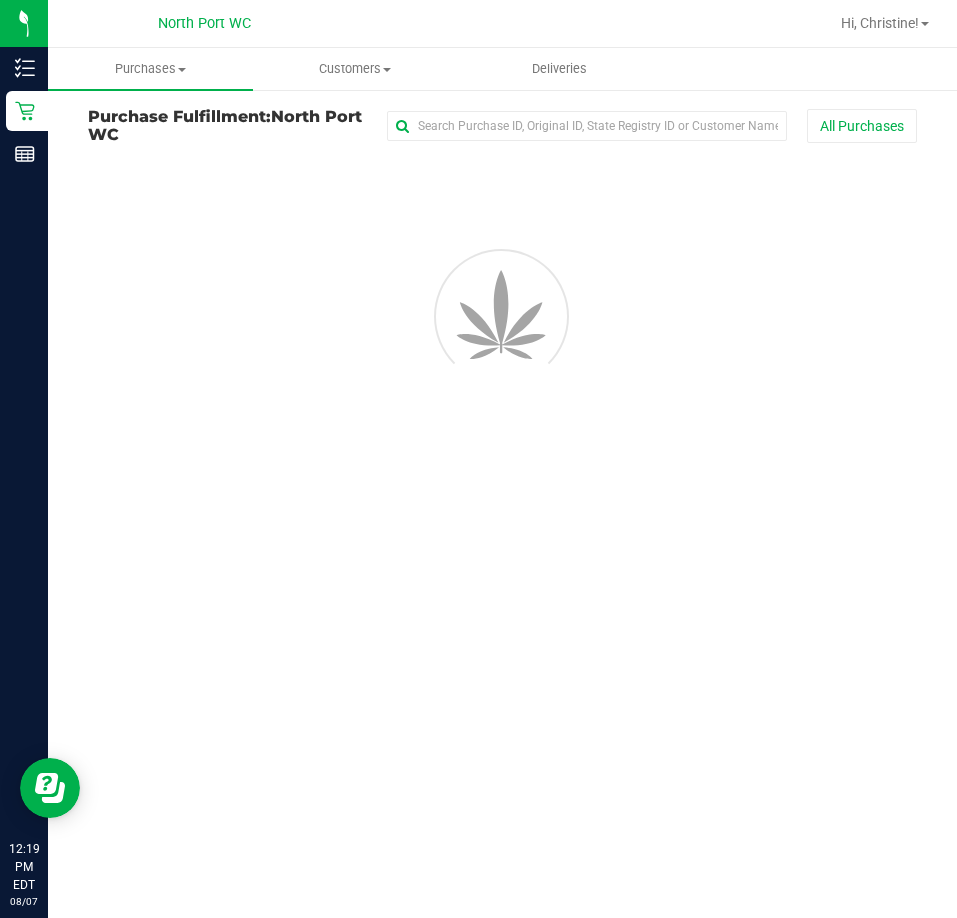 scroll, scrollTop: 0, scrollLeft: 0, axis: both 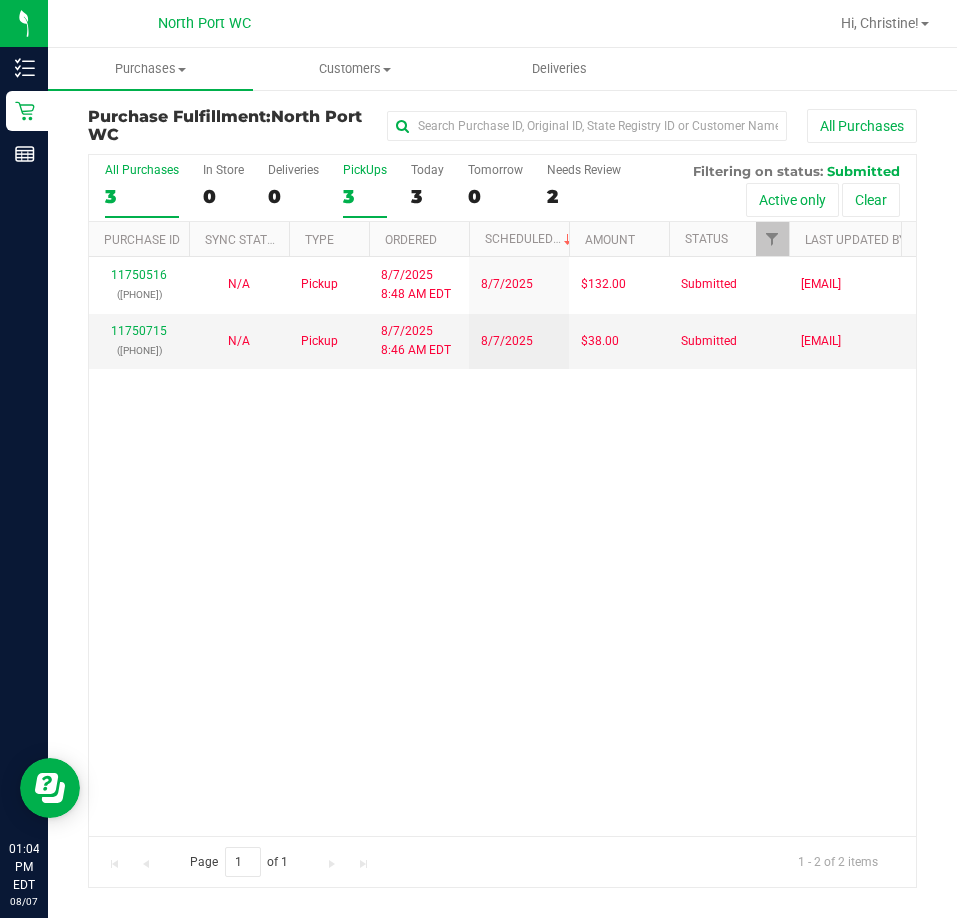 click on "PickUps" at bounding box center [365, 170] 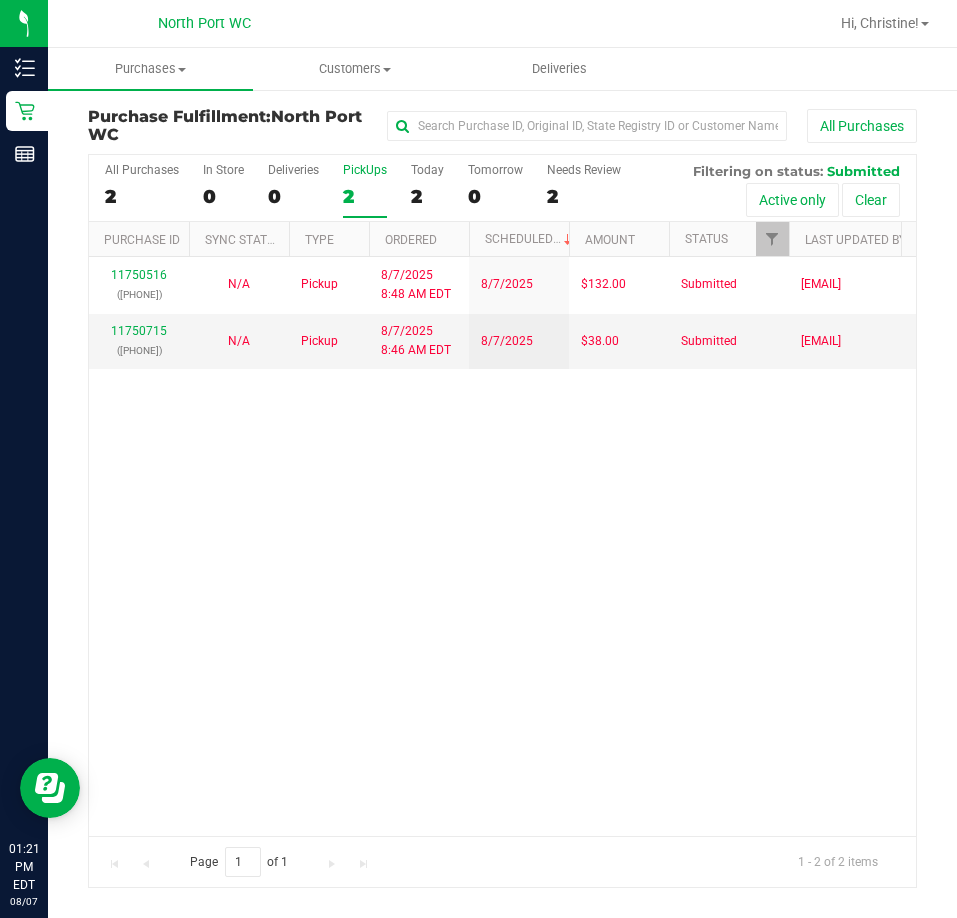 click on "PickUps" at bounding box center (365, 170) 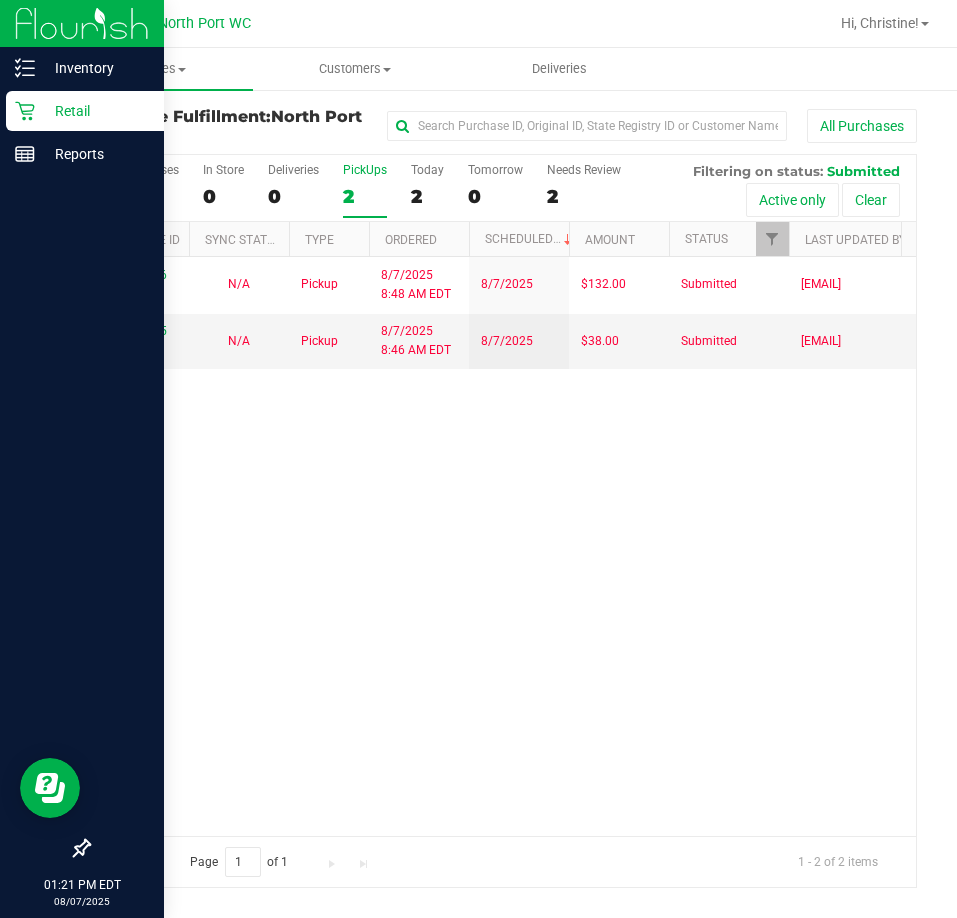 click on "Retail" at bounding box center [95, 111] 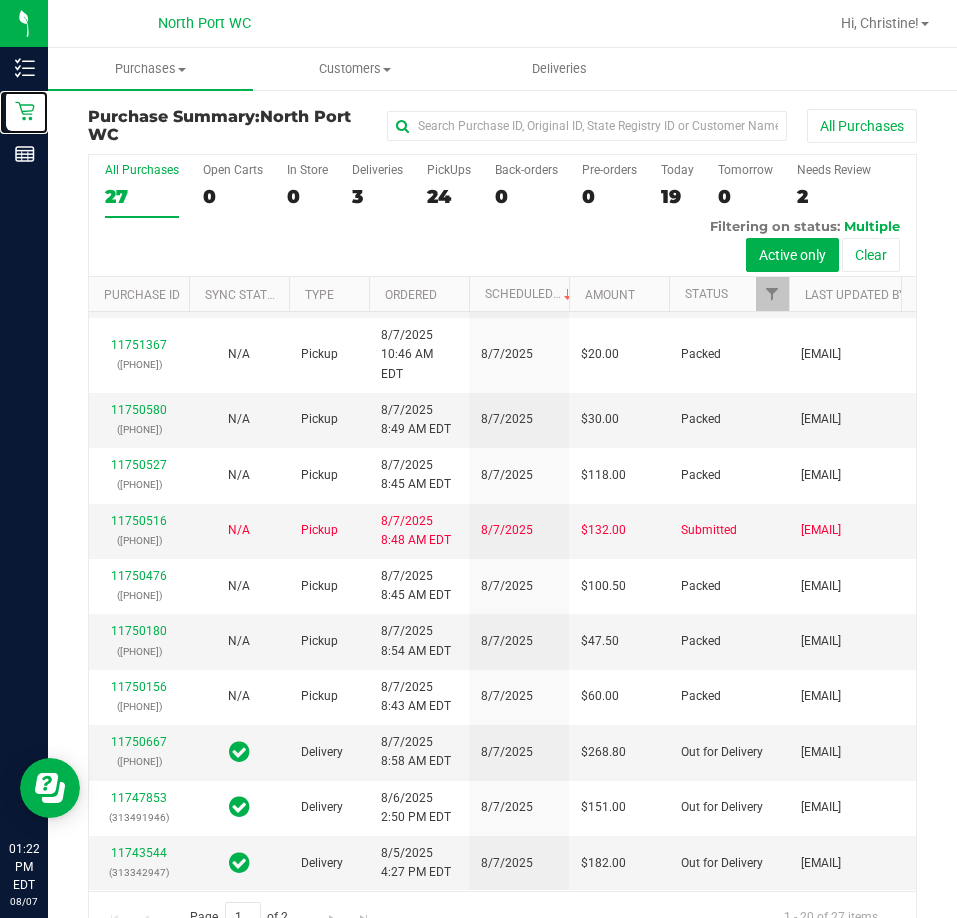 scroll, scrollTop: 0, scrollLeft: 0, axis: both 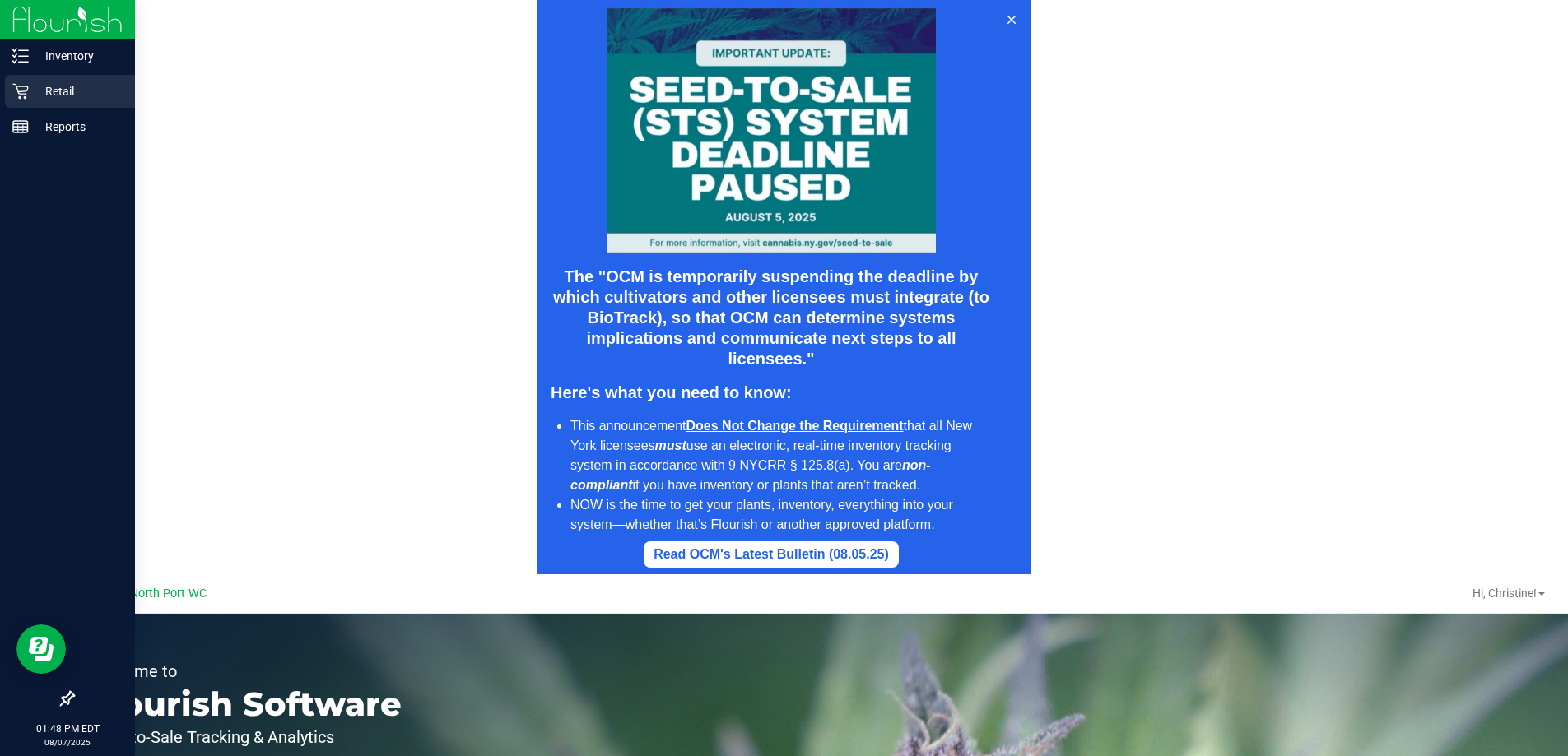 click on "Retail" at bounding box center [78, 91] 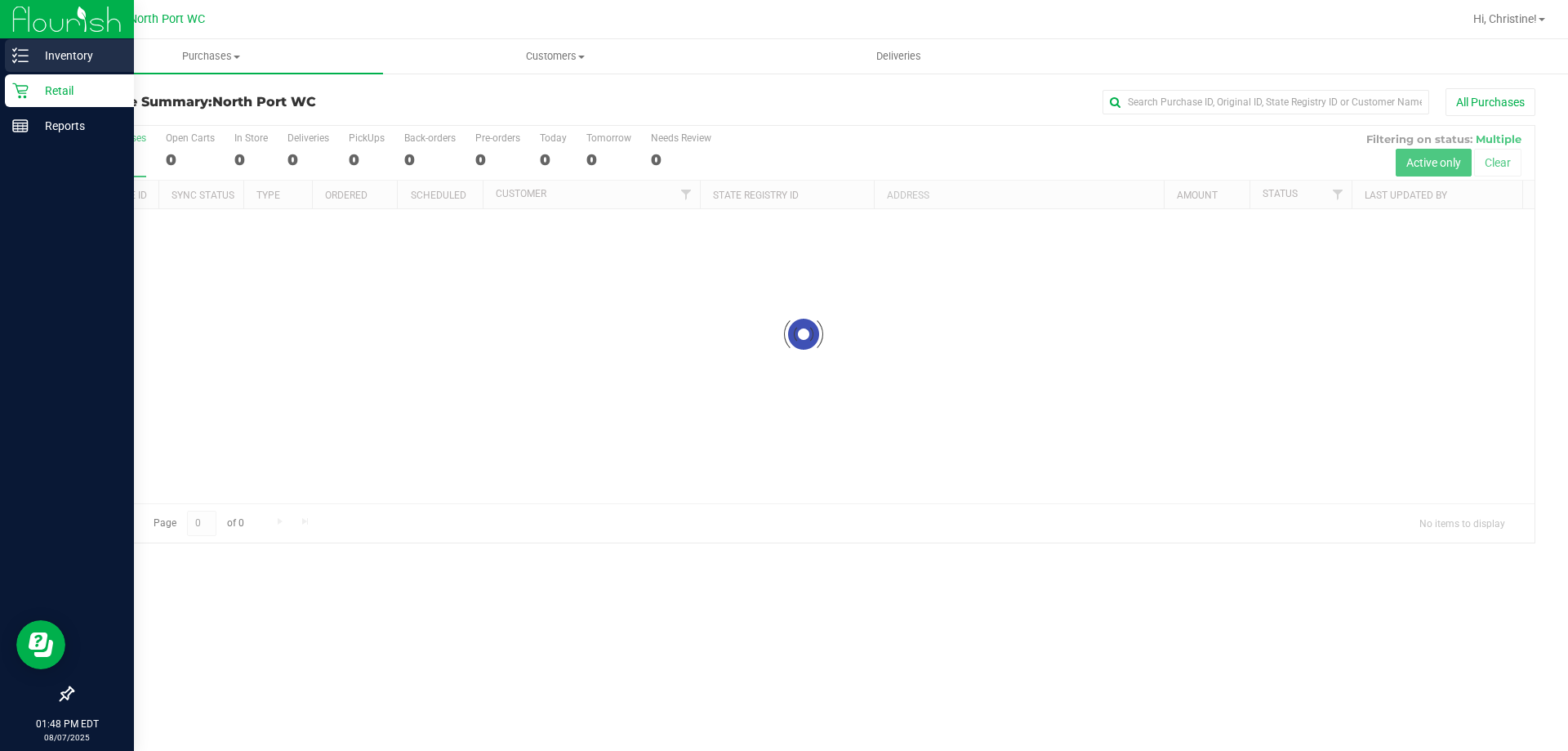 click on "Inventory" at bounding box center (78, 56) 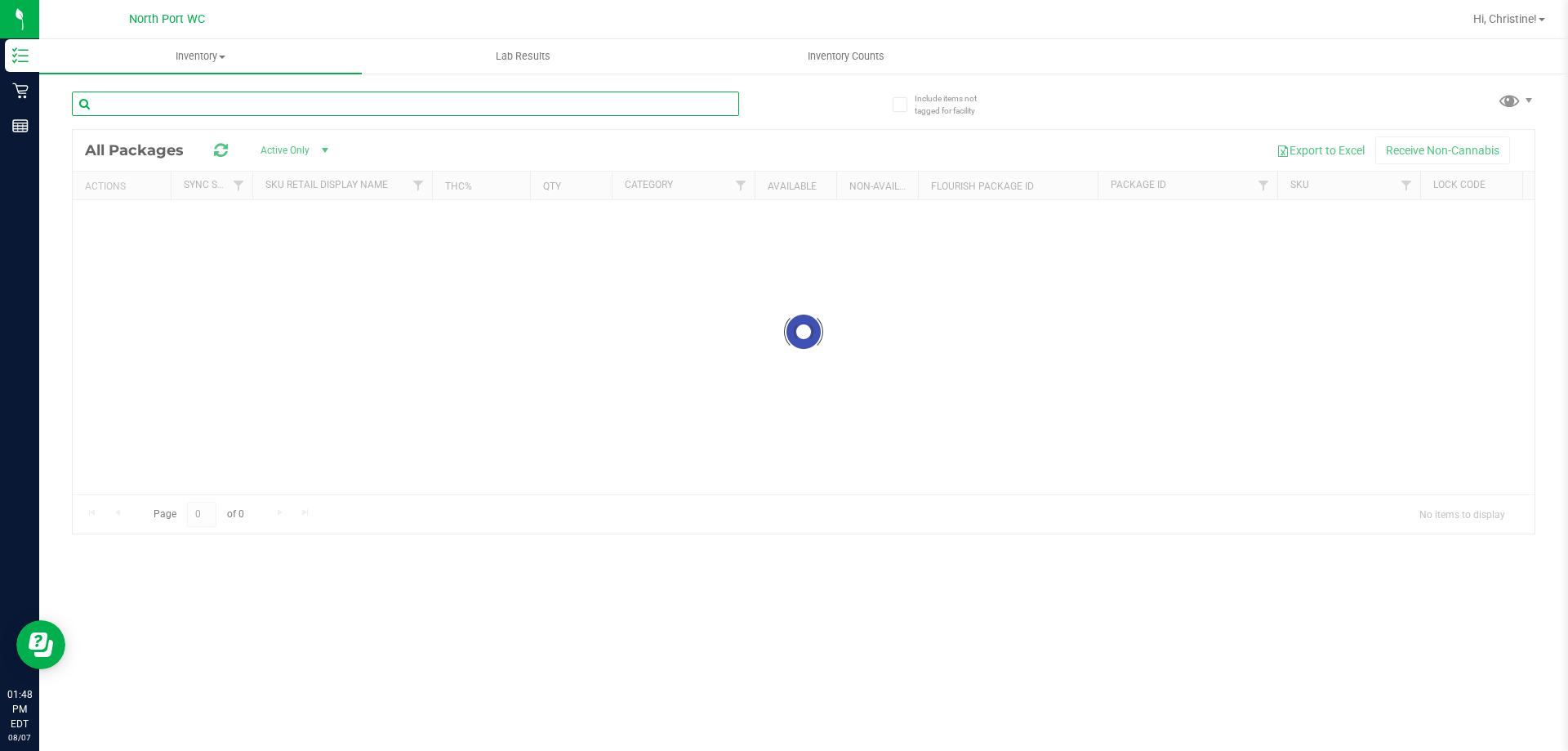 click at bounding box center (405, 104) 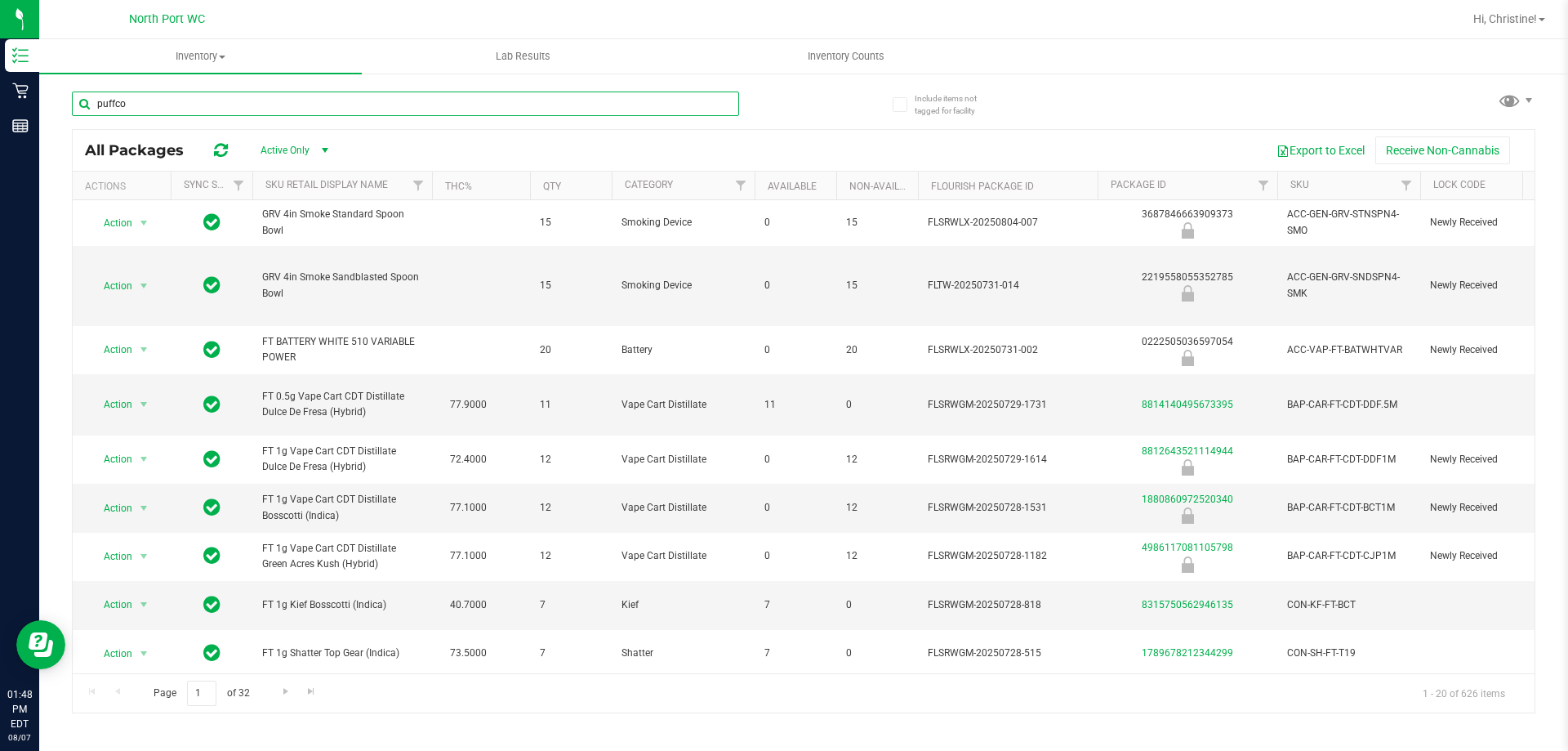 type on "puffco" 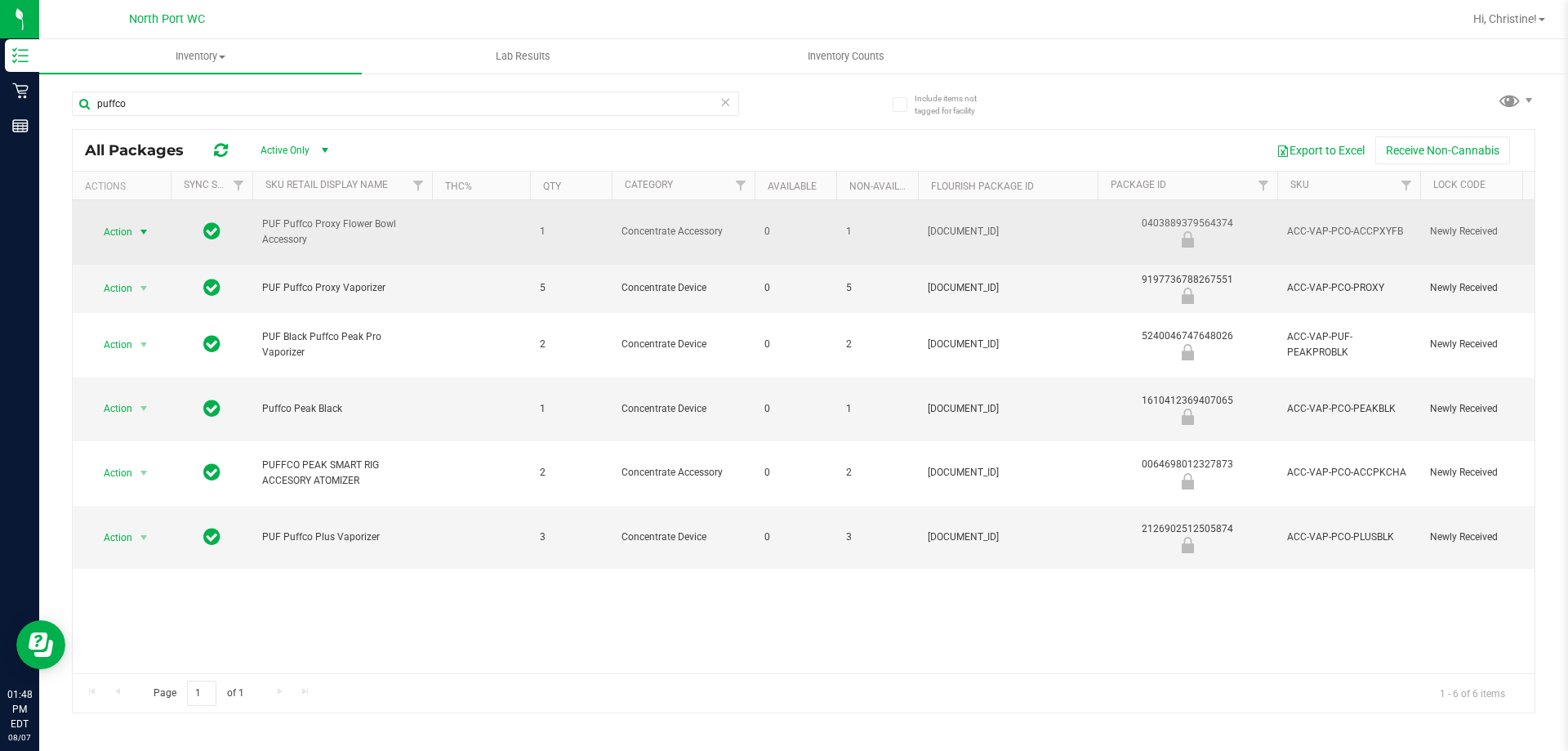 click at bounding box center (144, 232) 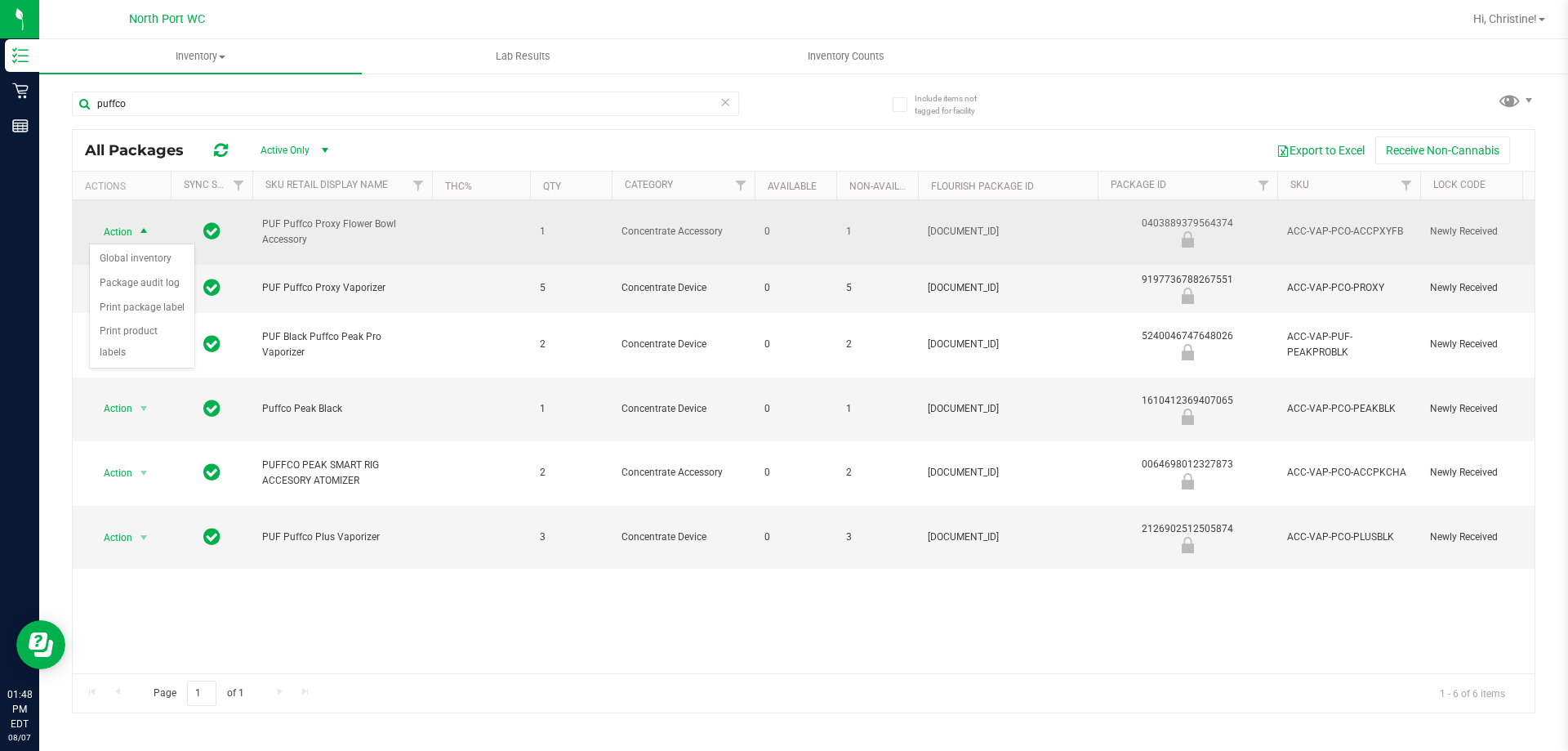click on "PUF Puffco Proxy Flower Bowl Accessory" at bounding box center [342, 232] 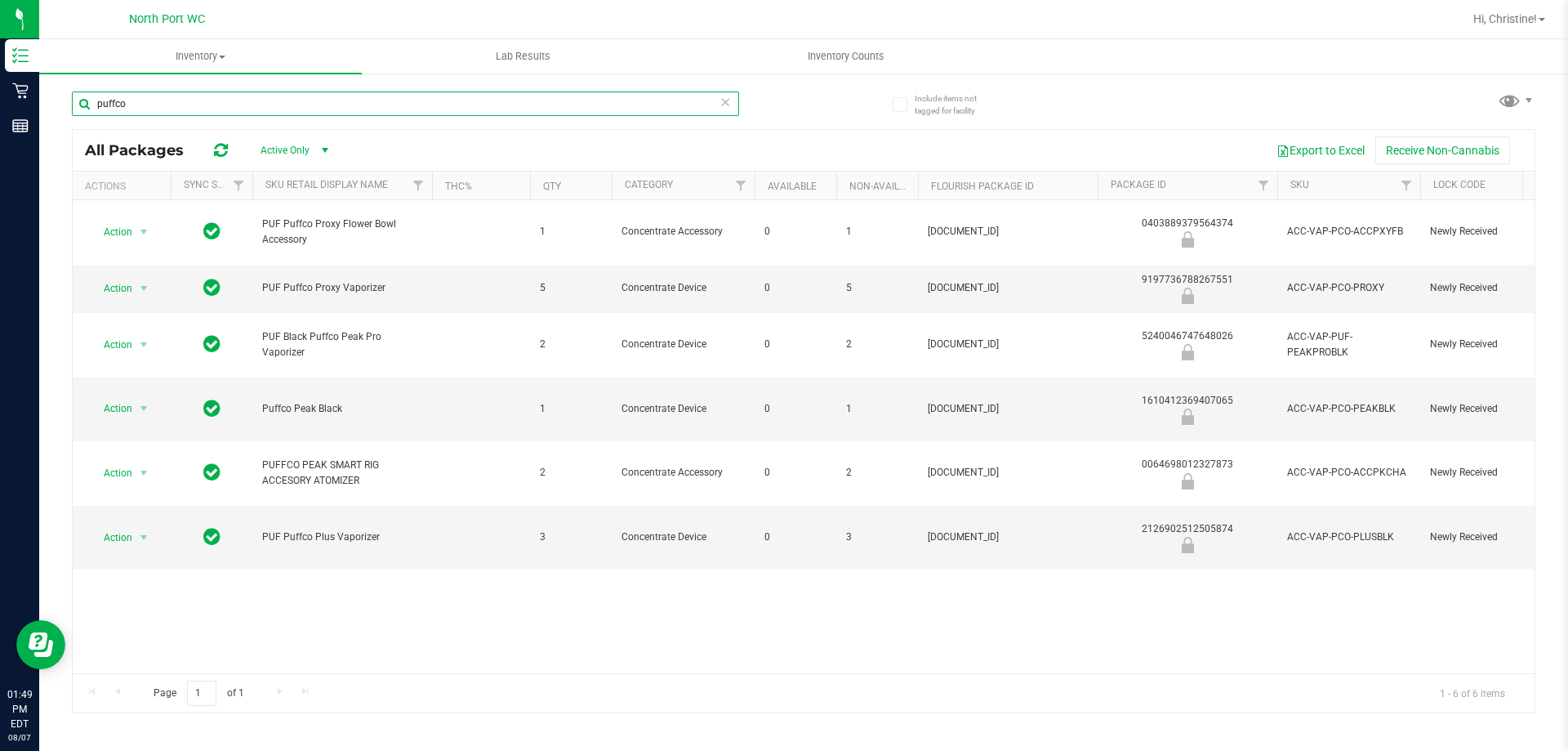 click on "puffco" at bounding box center [405, 104] 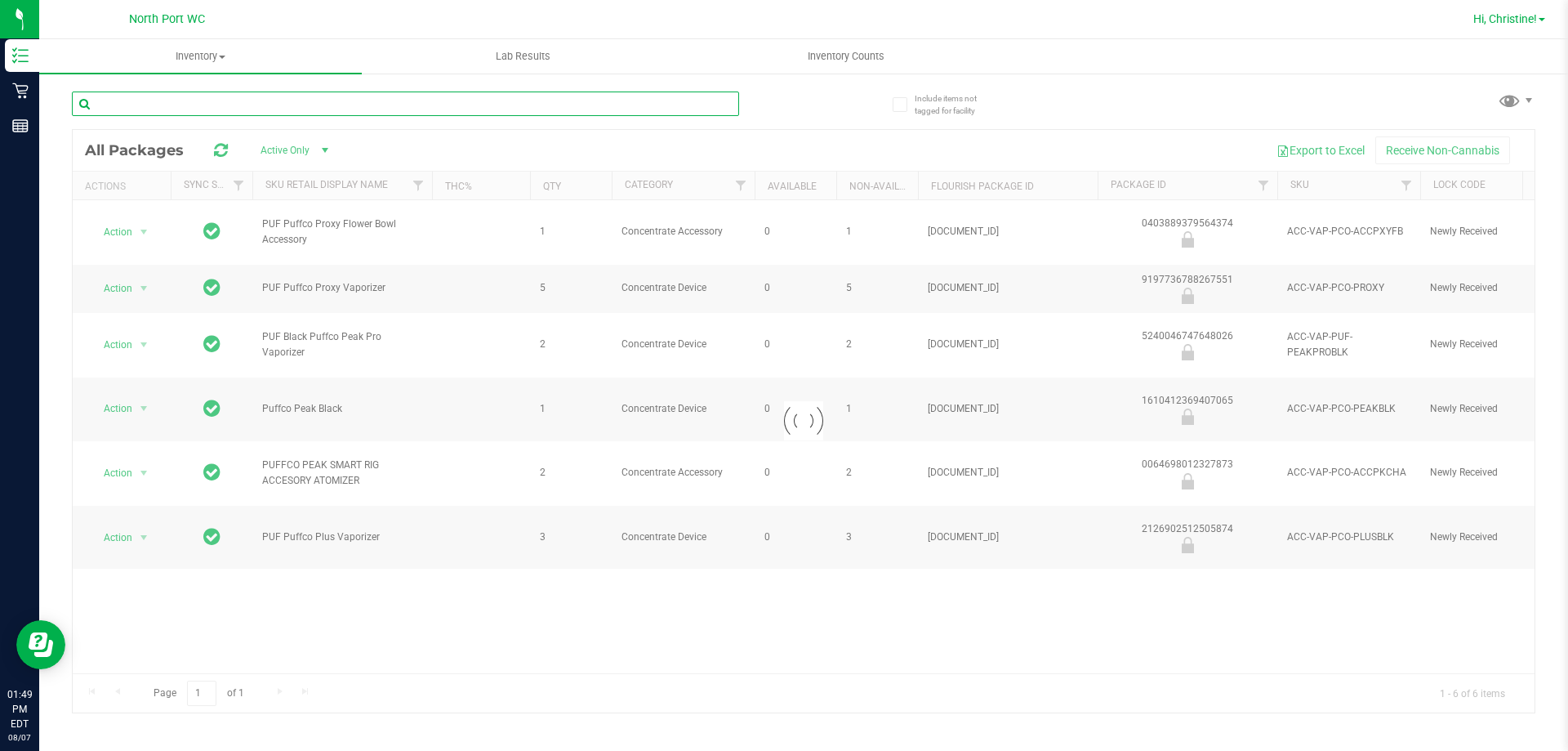 type 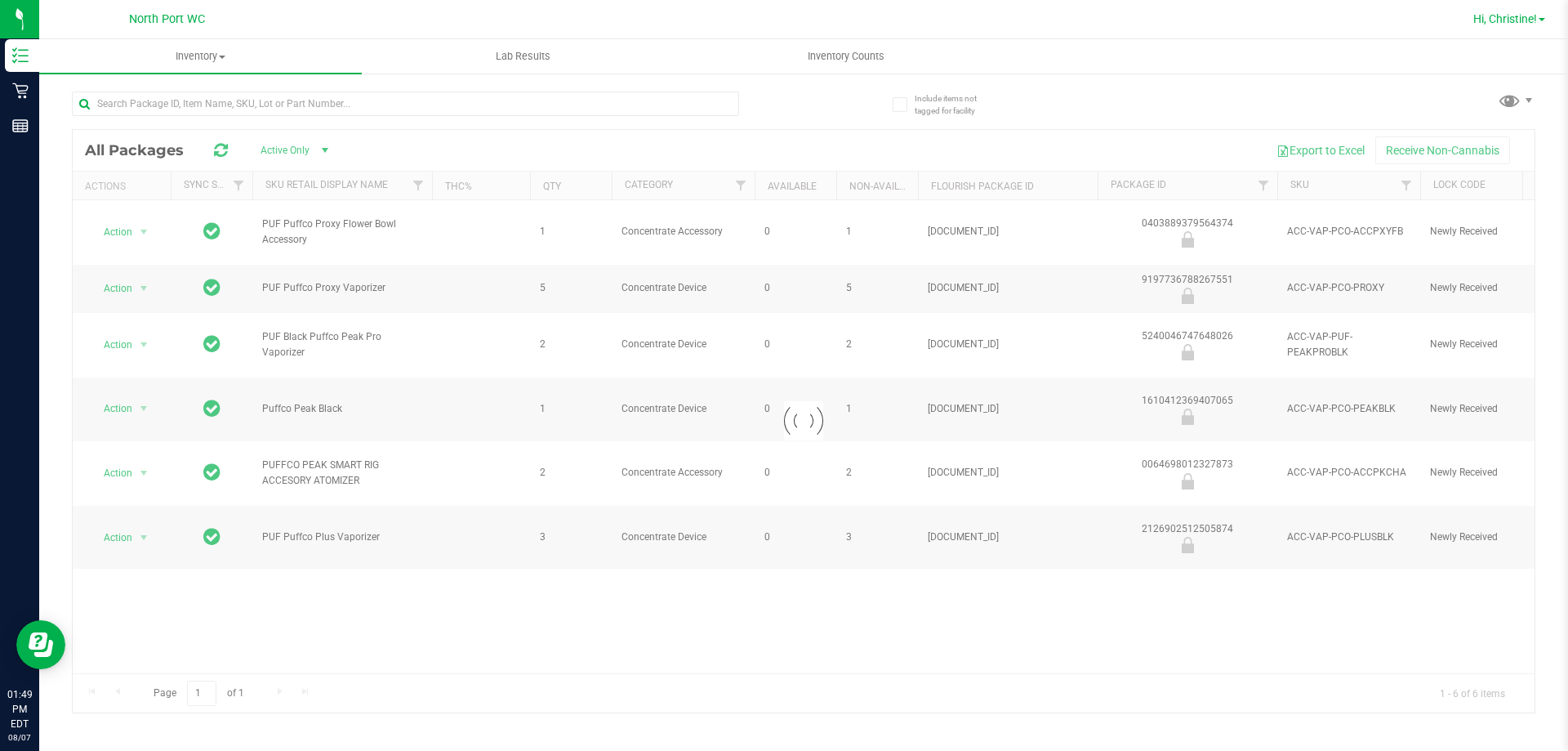 click on "Hi, Christine!" at bounding box center [1505, 19] 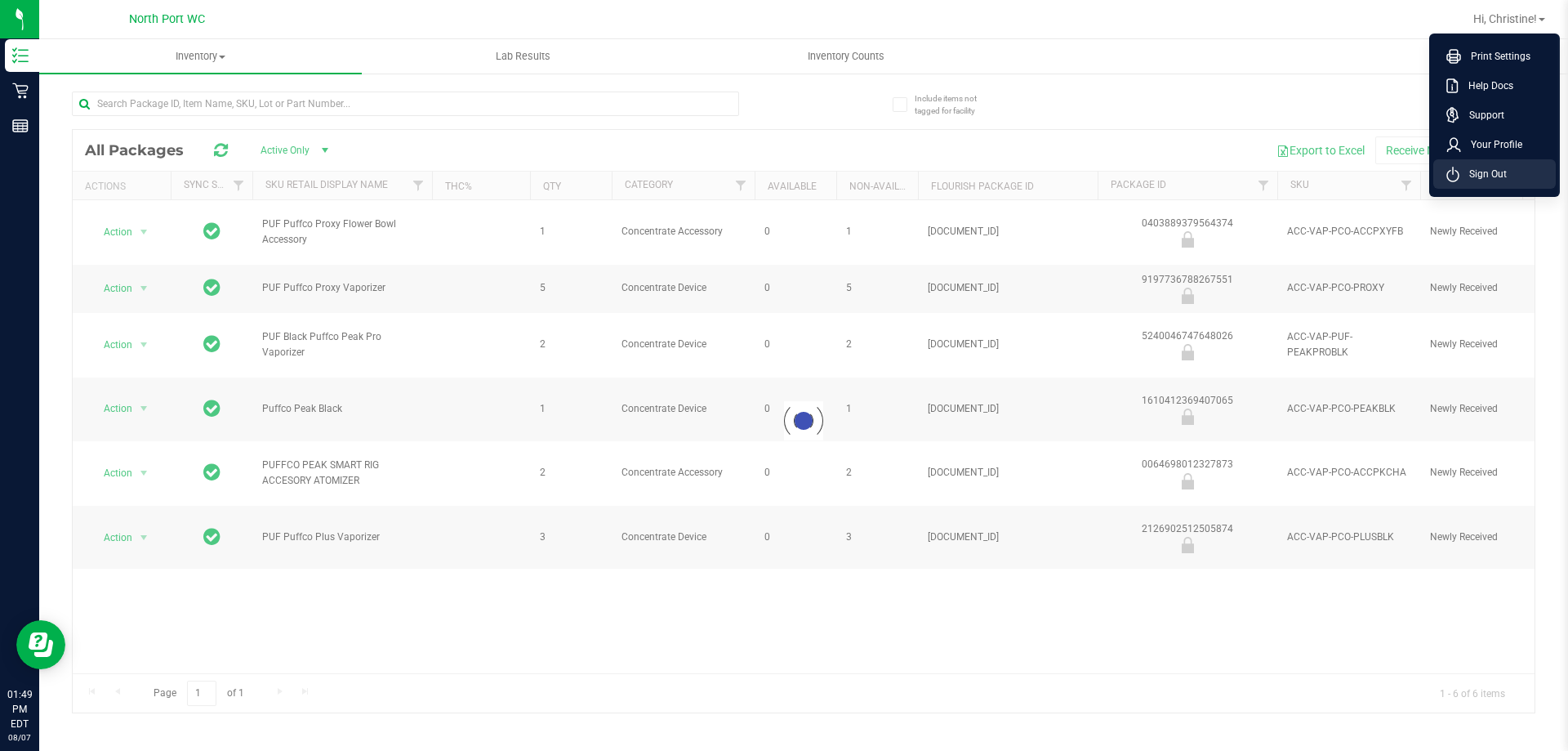 click on "Sign Out" at bounding box center [1483, 174] 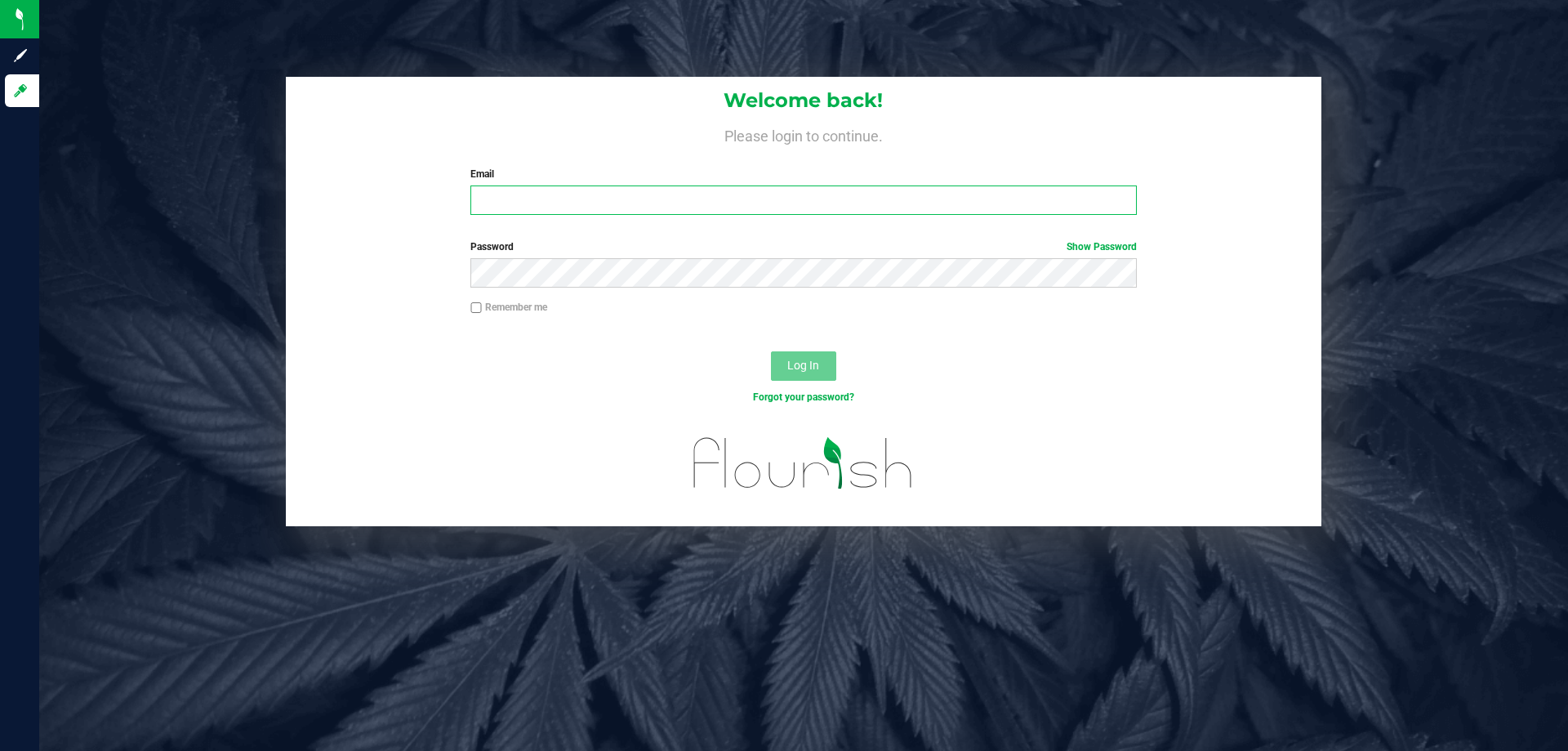 click on "Email" at bounding box center (803, 200) 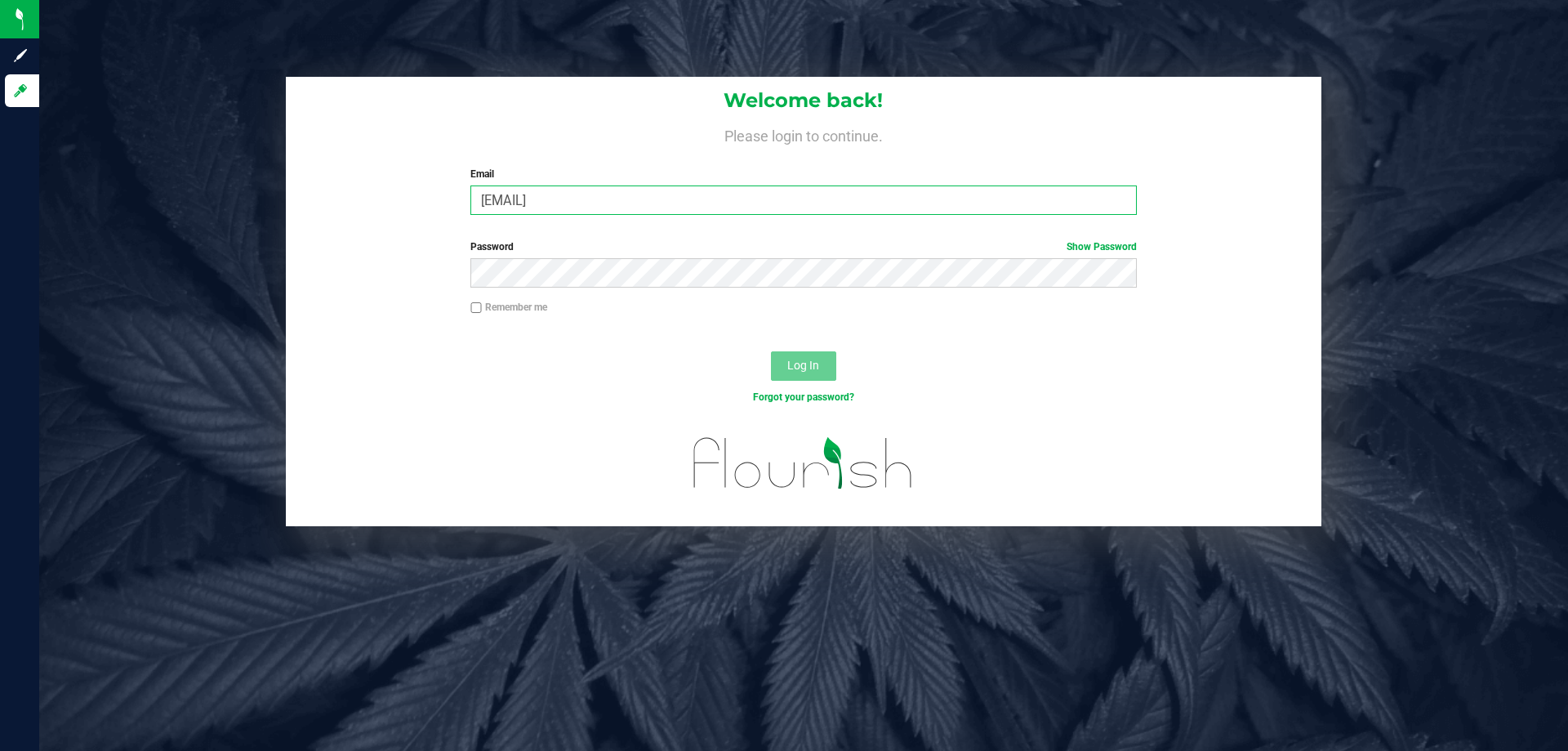 type on "[EMAIL]" 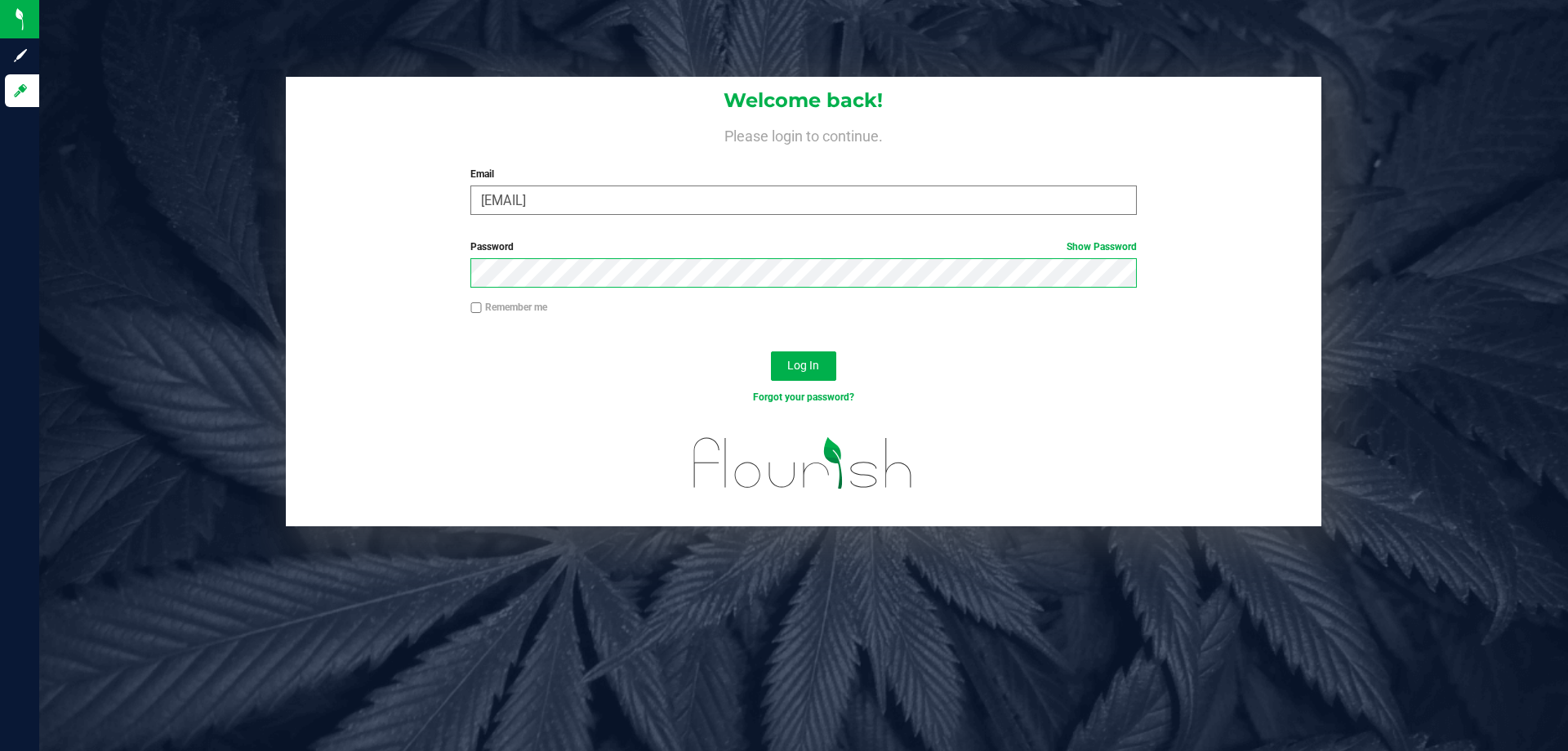 click on "Log In" at bounding box center (804, 366) 